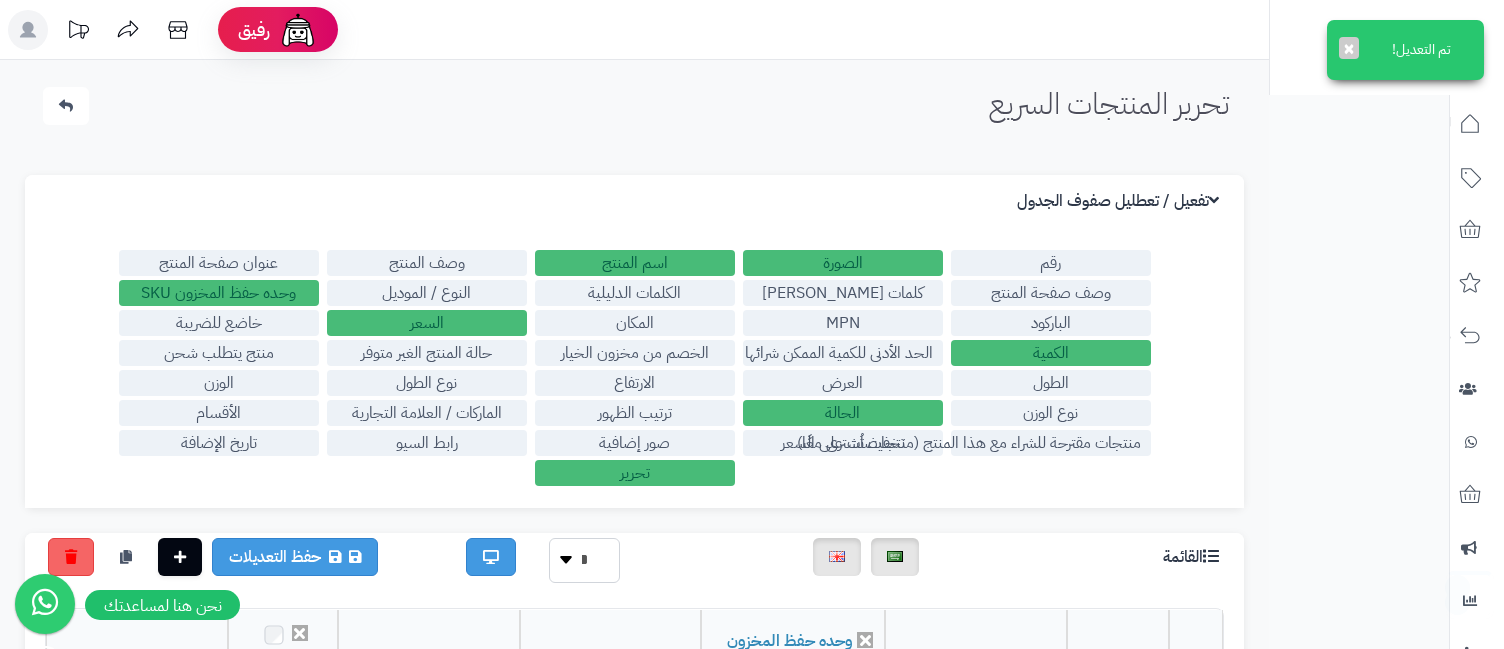 drag, startPoint x: 0, startPoint y: 0, endPoint x: 969, endPoint y: 286, distance: 1010.3252 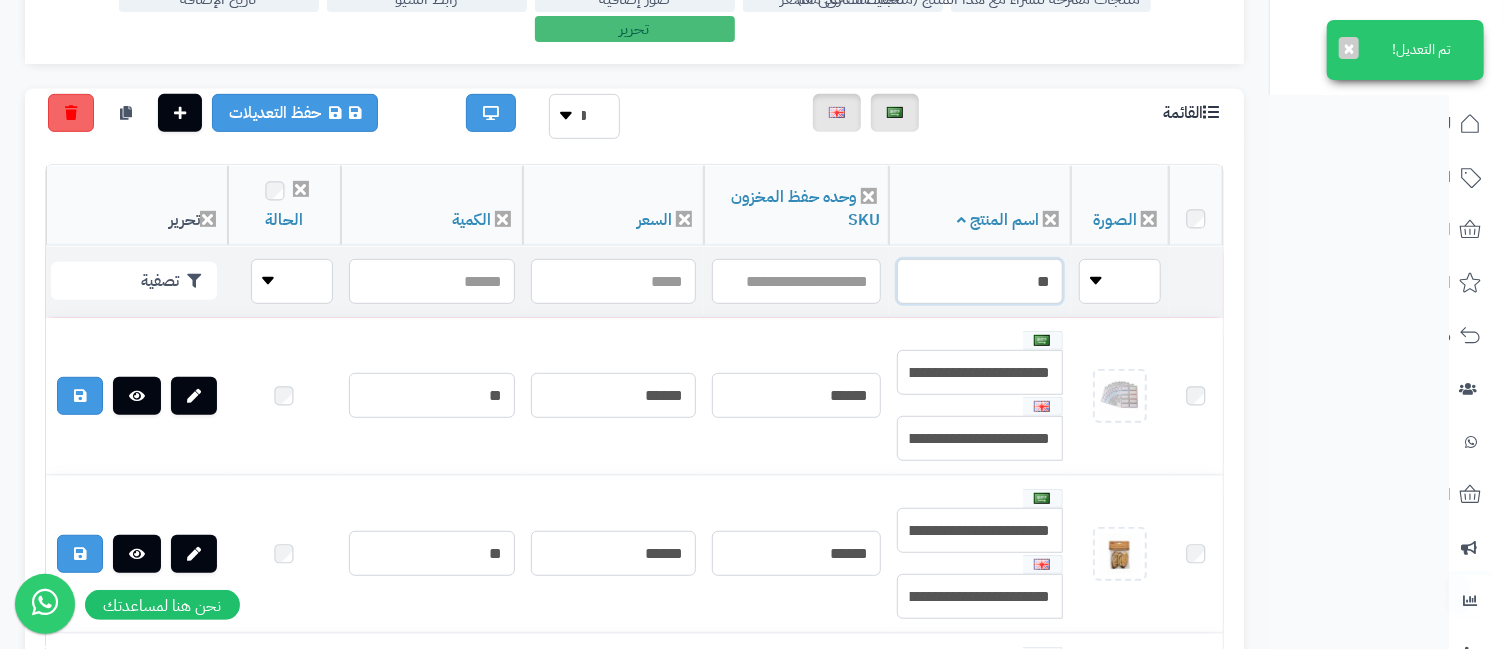 click on "**" at bounding box center (980, 281) 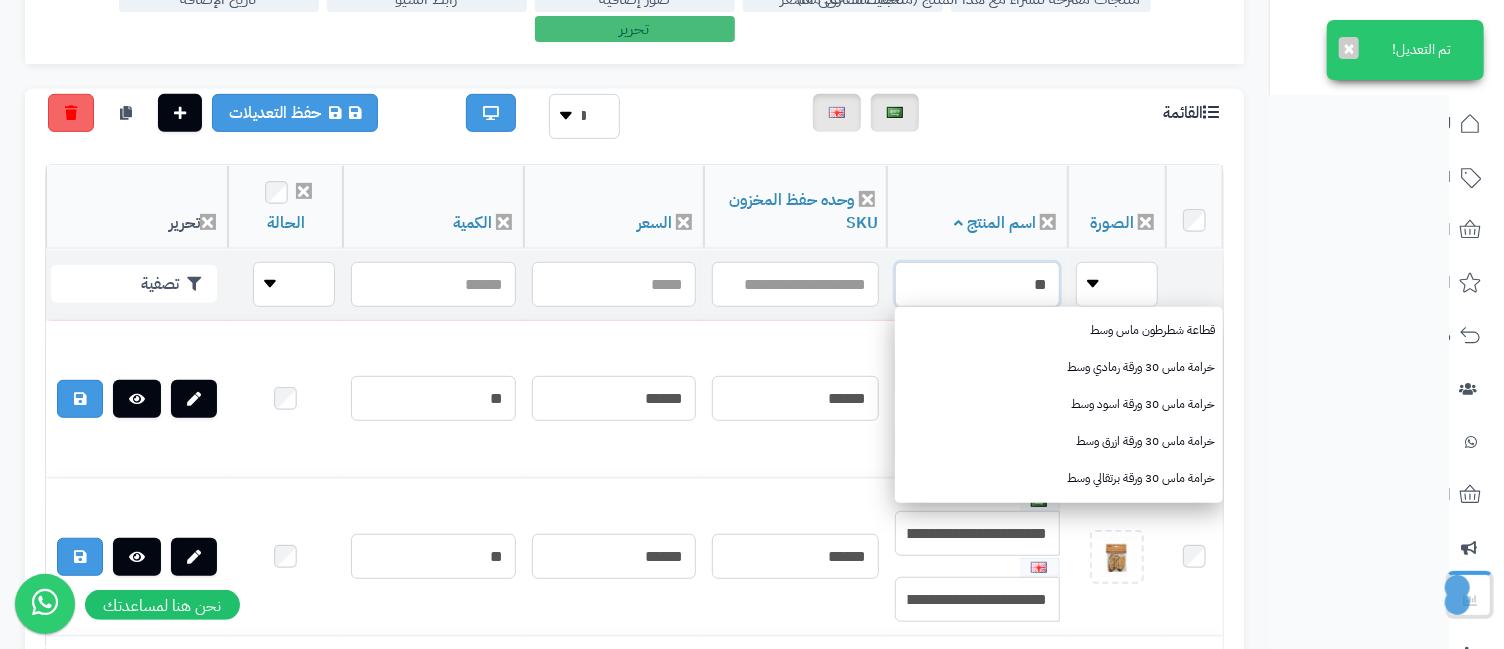 scroll, scrollTop: 444, scrollLeft: 0, axis: vertical 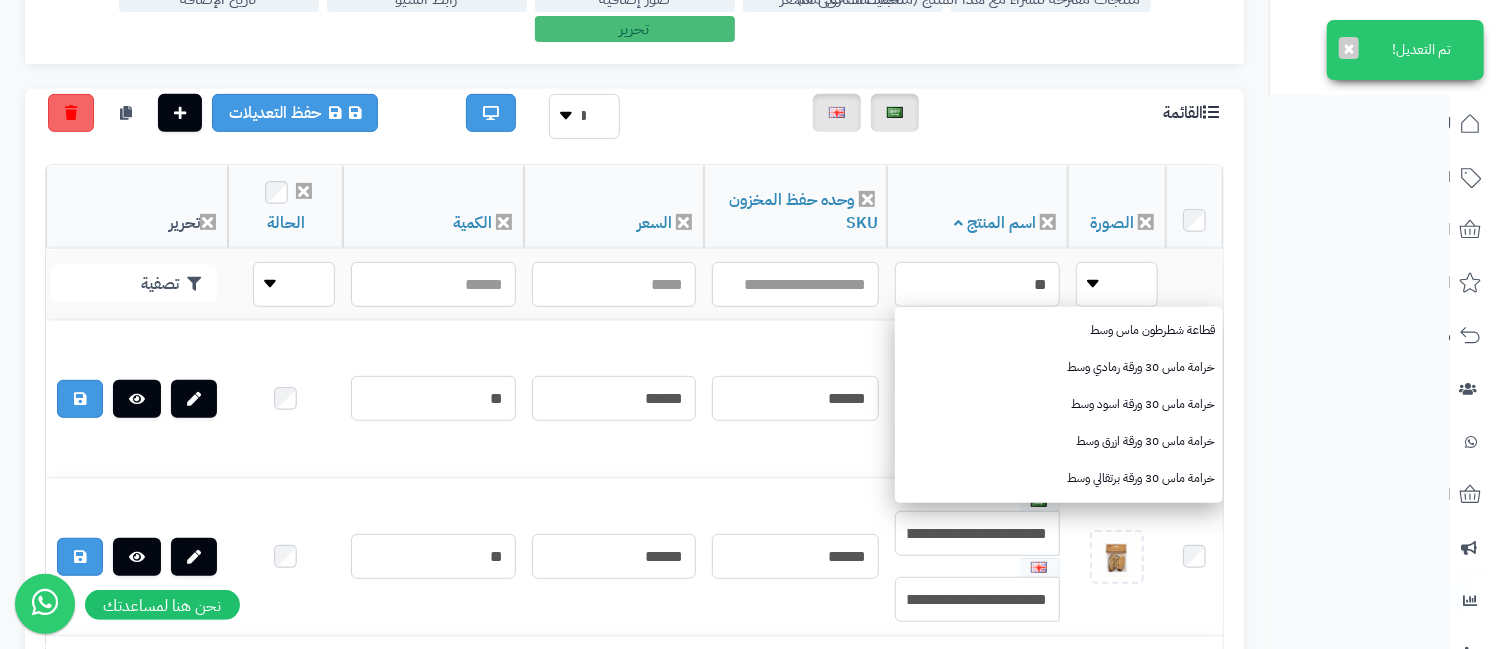 click on "تحرير المنتجات السريع الرئيسية الاضافات تحرير المنتجات السريع تم التعديل! ×  الإعدادات
نسخ الميتا من اسم المنتج
نسخ الموديل من اسم المنتج  تفعيل / تعطليل صفوف الجدول
رقم
الصورة
اسم المنتج
وصف المنتج
عنوان صفحة المنتج
وصف صفحة المنتج
كلمات ميتا تاج
الكلمات الدليلية
النوع / الموديل
وحده حفظ المخزون SKU
الباركود
EAN
JAN
MPN
المكان
السعر
خاضع للضريبة
الكمية
الحد الأدنى للكمية الممكن شرائها
الخصم من مخزون الخيار
حالة المنتج الغير متوفر
منتج يتطلب شحن
الطول
العرض
الارتفاع
نوع الطول
الوزن
نوع الوزن
الحالة
ترتيب الظهور
الأقسام" at bounding box center [634, 813] 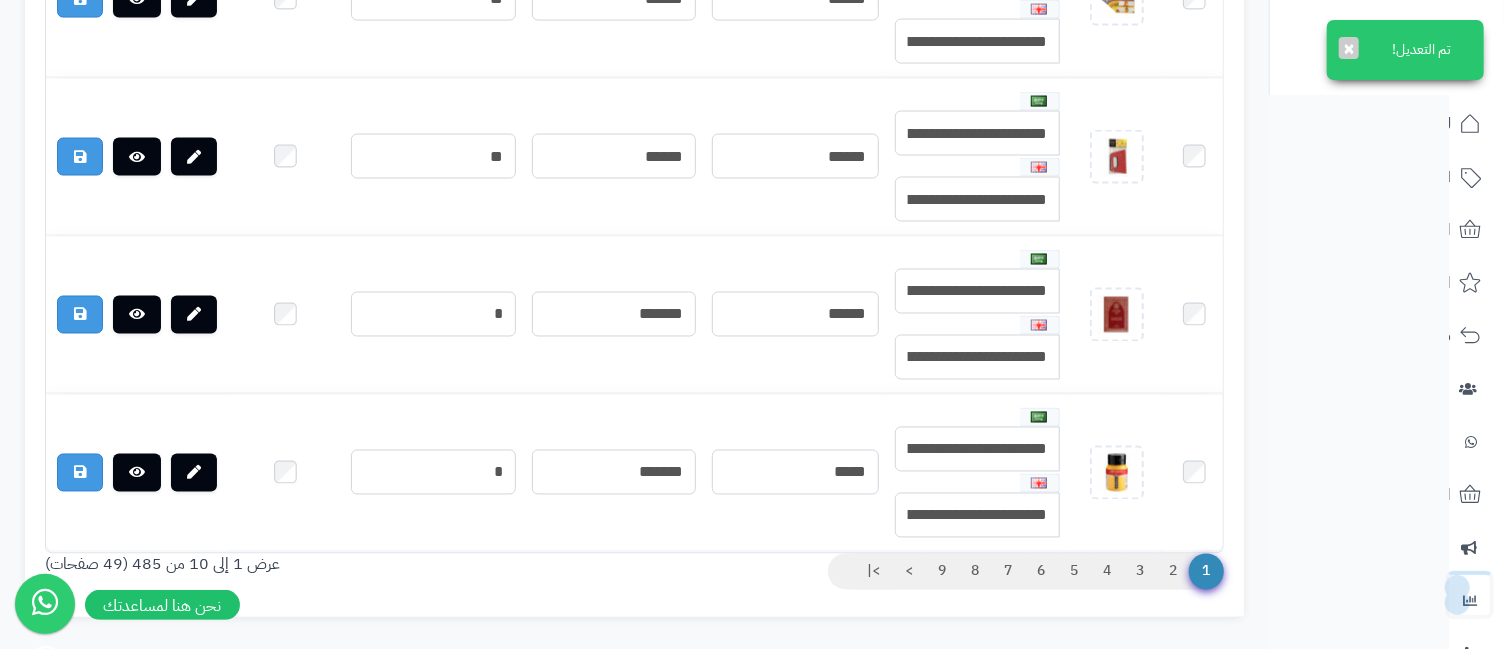scroll, scrollTop: 1939, scrollLeft: 0, axis: vertical 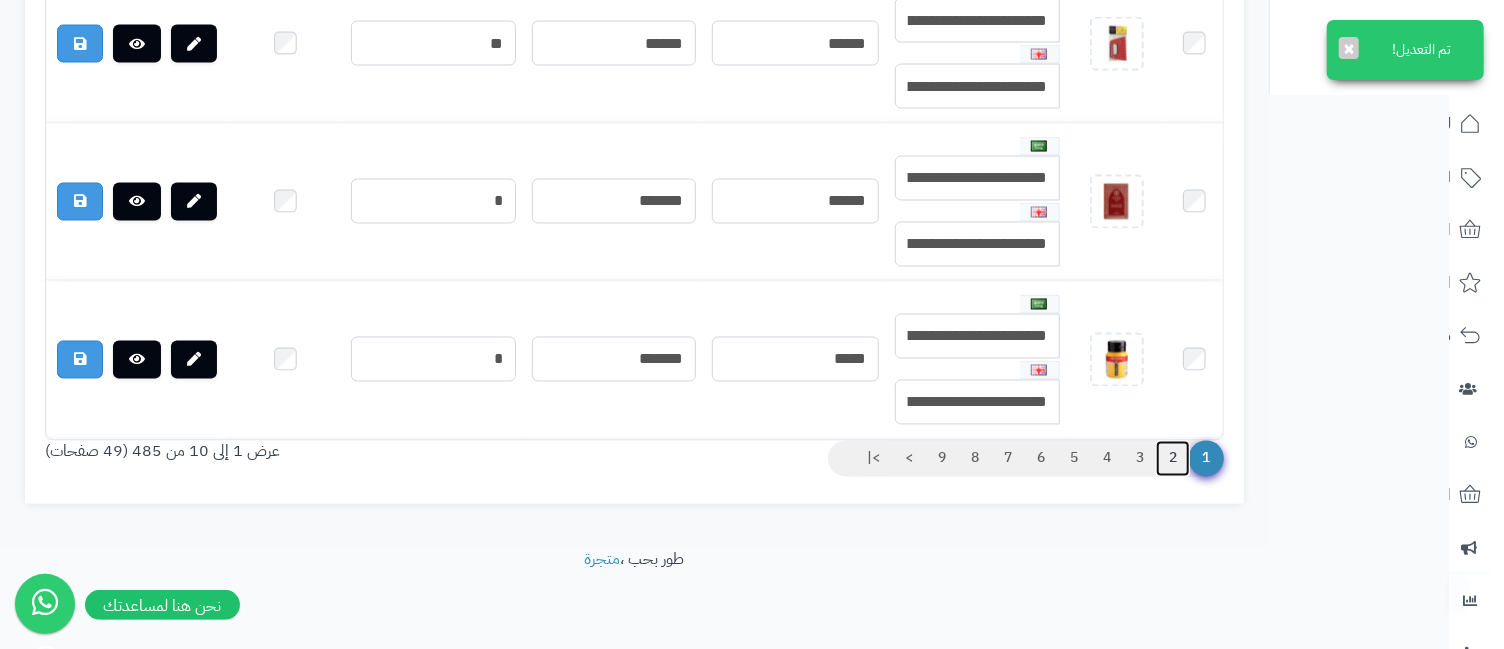 click on "2" at bounding box center (1173, 459) 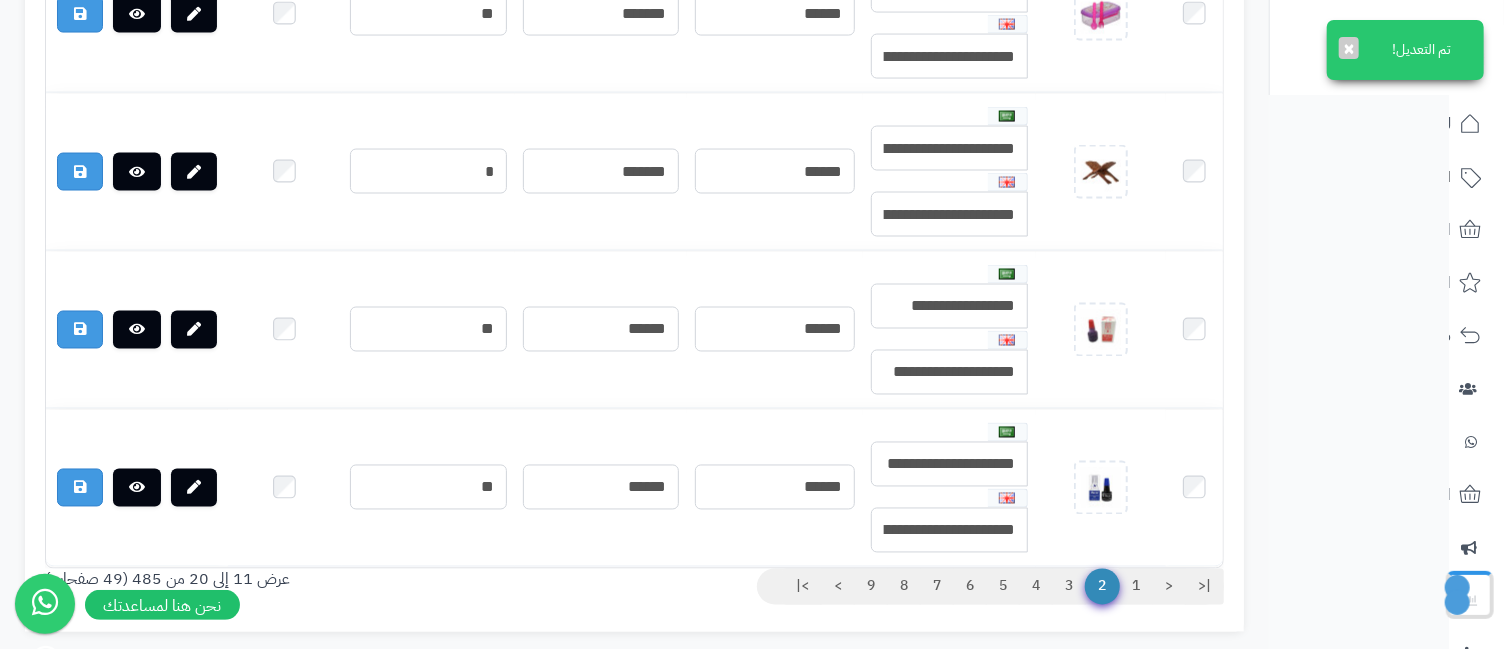 scroll, scrollTop: 1939, scrollLeft: 0, axis: vertical 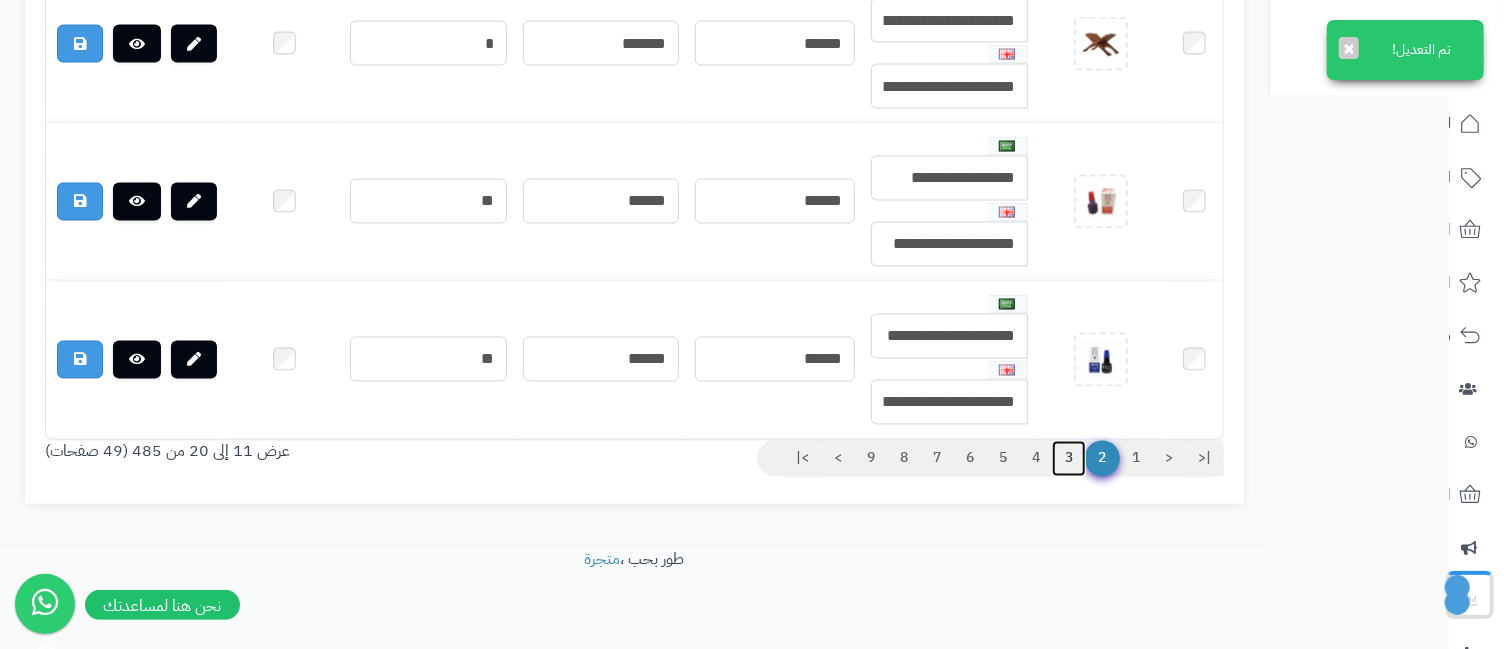 click on "3" at bounding box center [1069, 459] 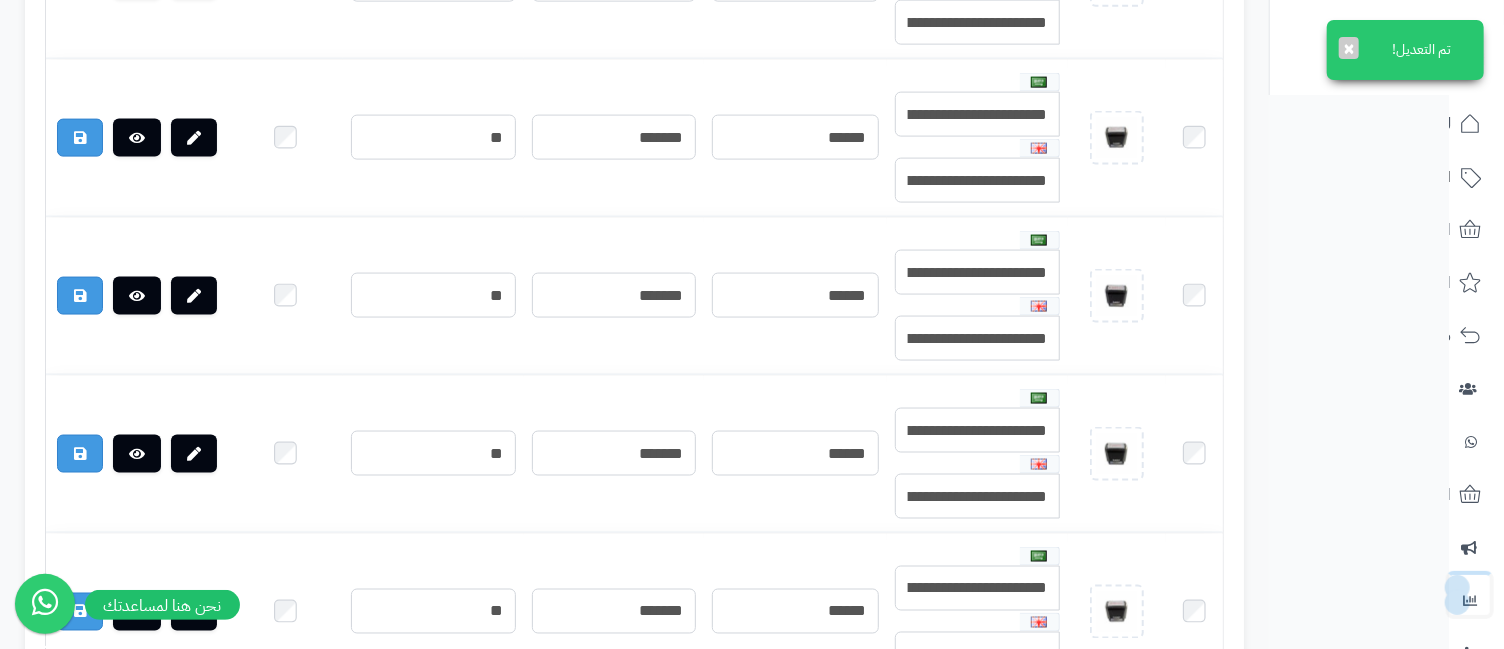 scroll, scrollTop: 1939, scrollLeft: 0, axis: vertical 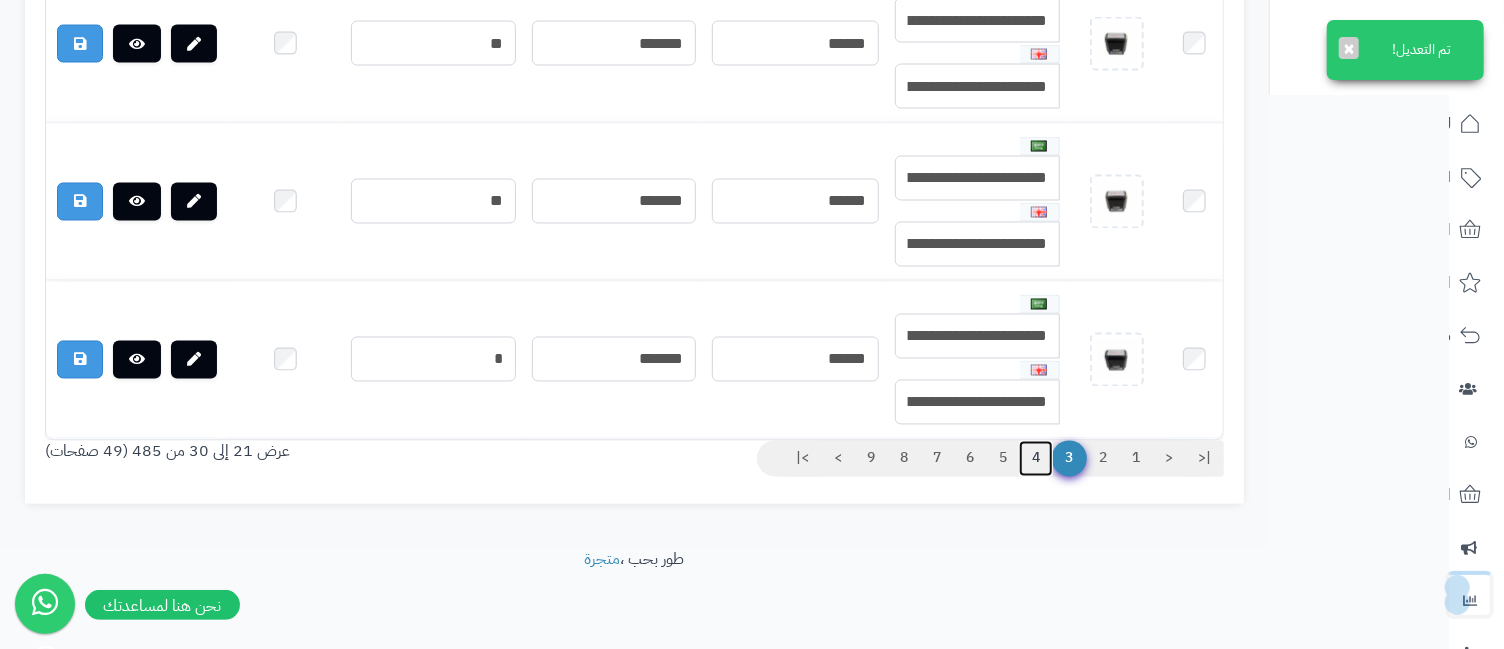 click on "4" at bounding box center [1036, 459] 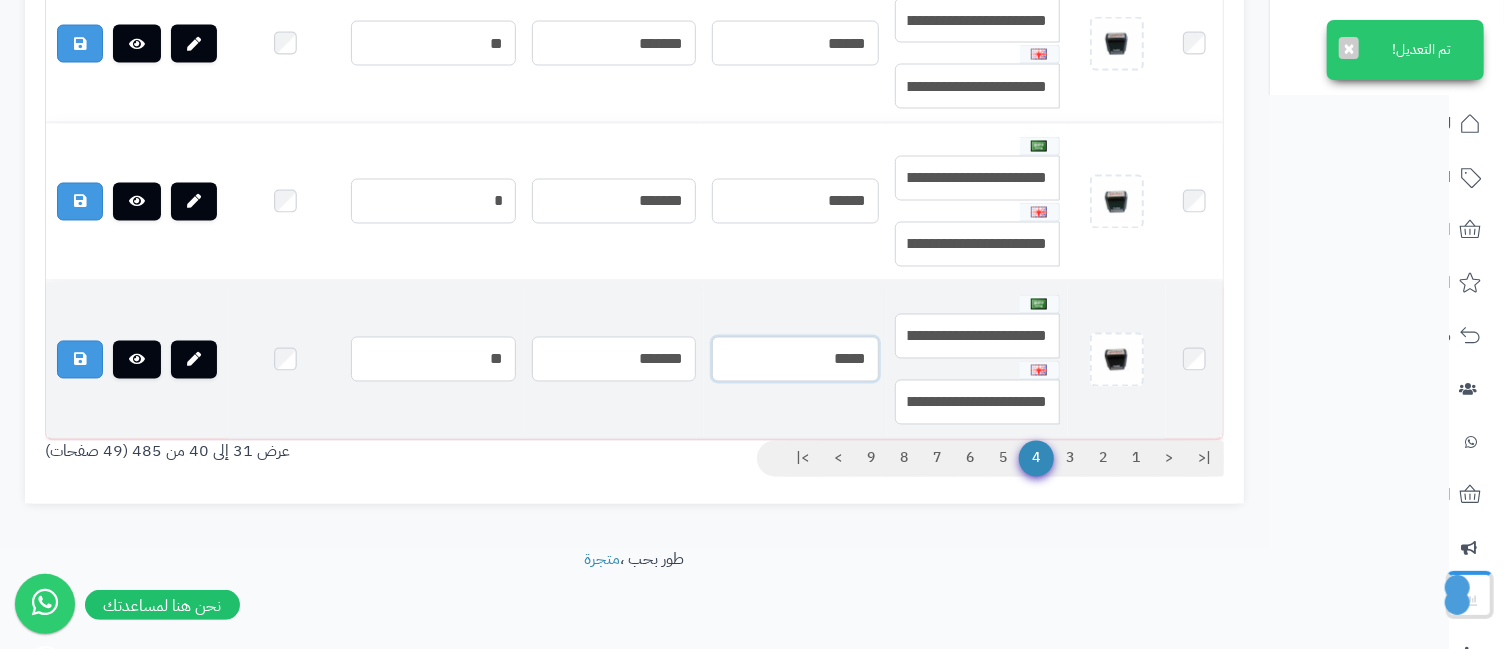 click on "*****" at bounding box center (796, 359) 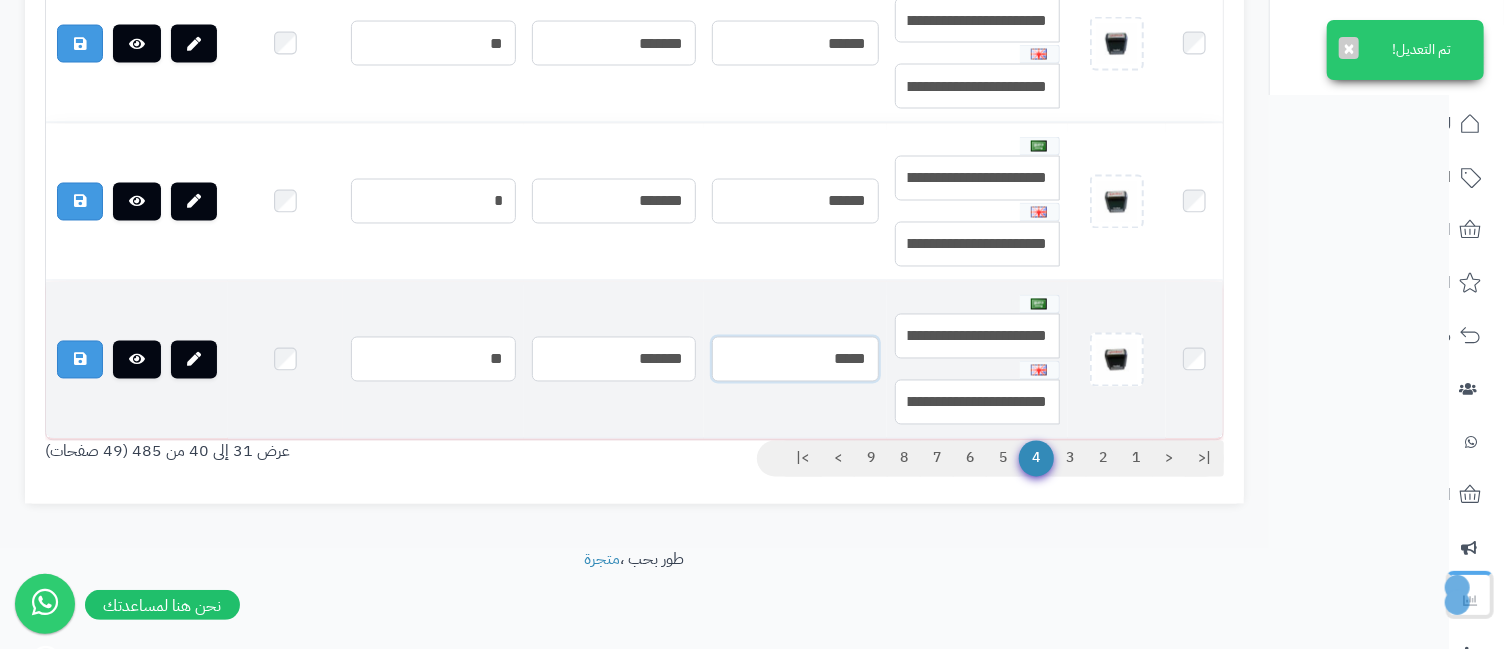 click on "*****" at bounding box center [796, 359] 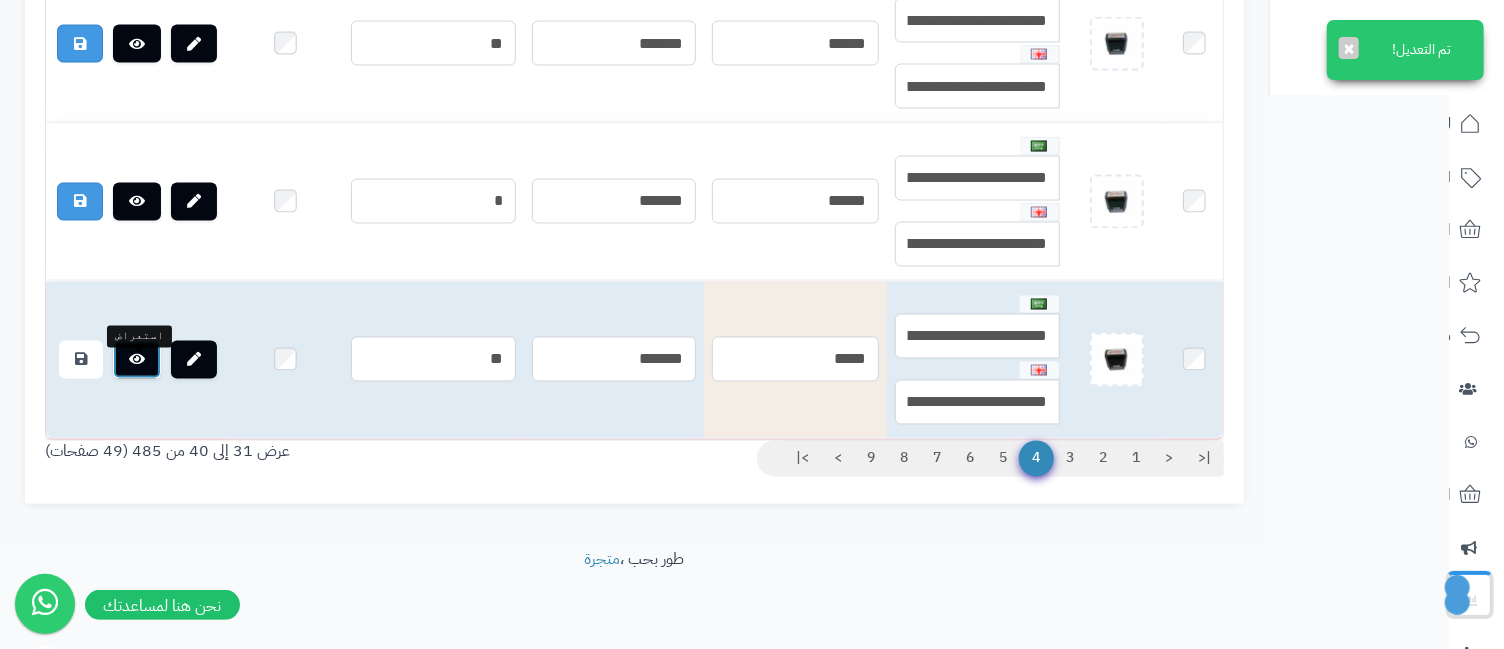 click at bounding box center (137, 360) 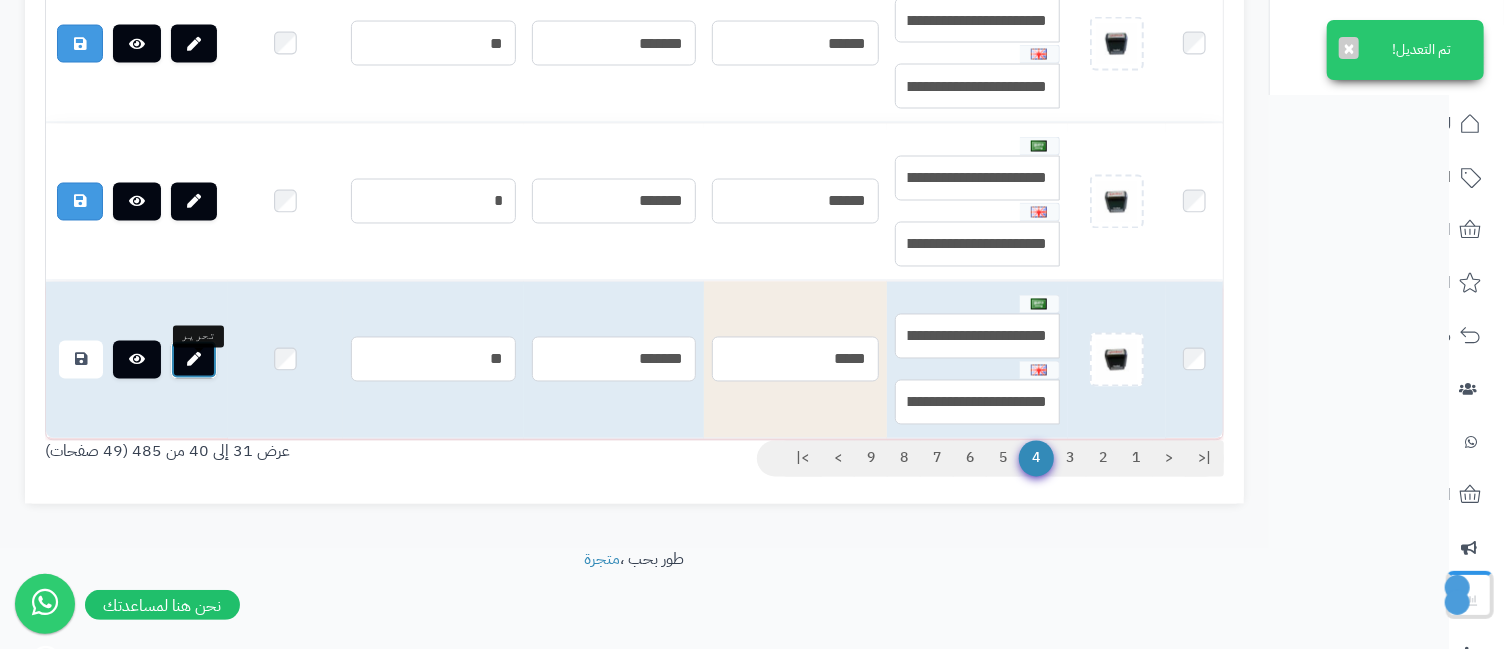 click at bounding box center [194, 360] 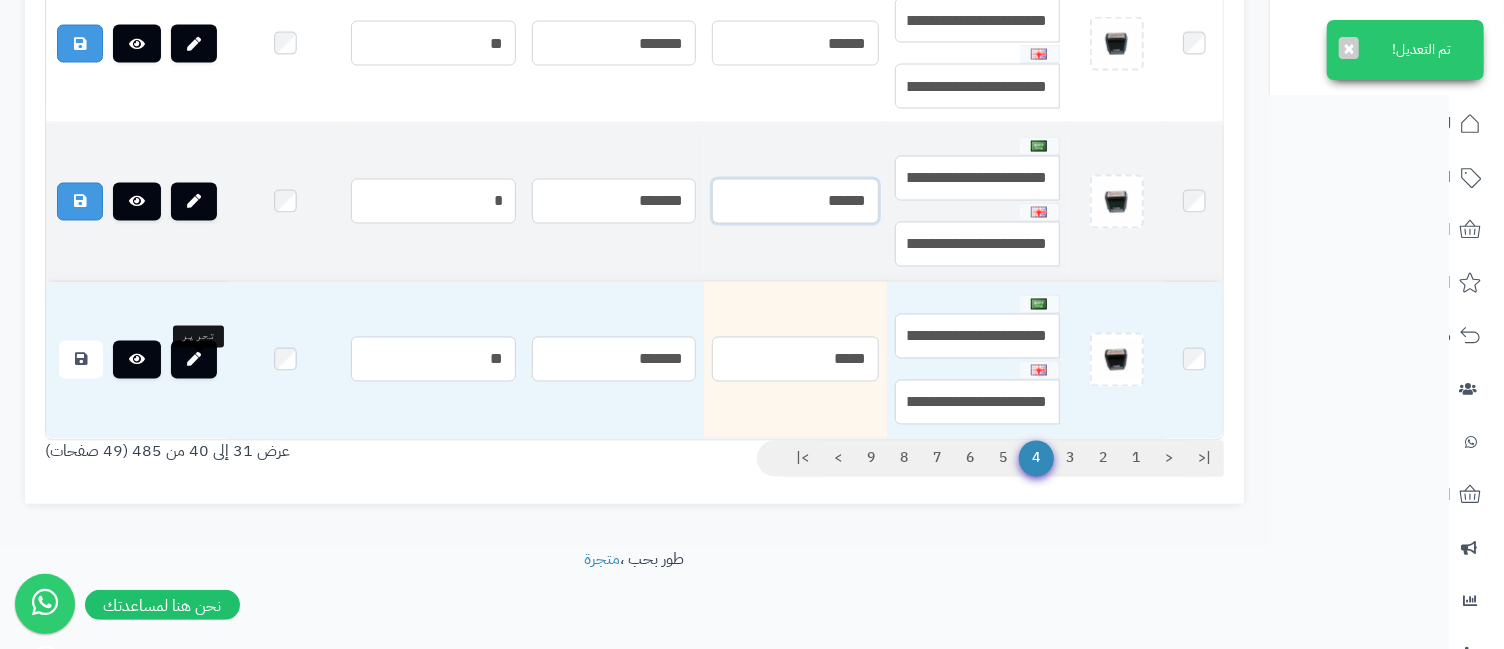 click on "******" at bounding box center (796, 201) 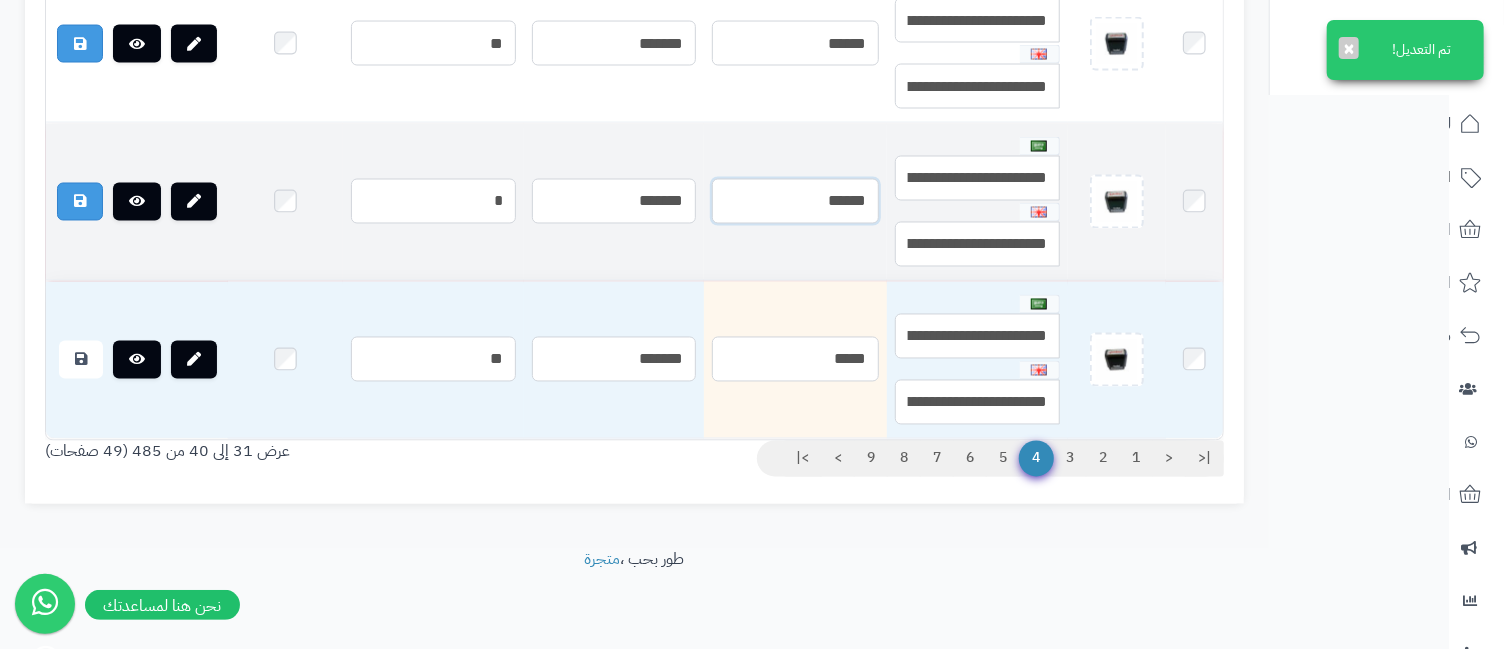 click on "******" at bounding box center (796, 201) 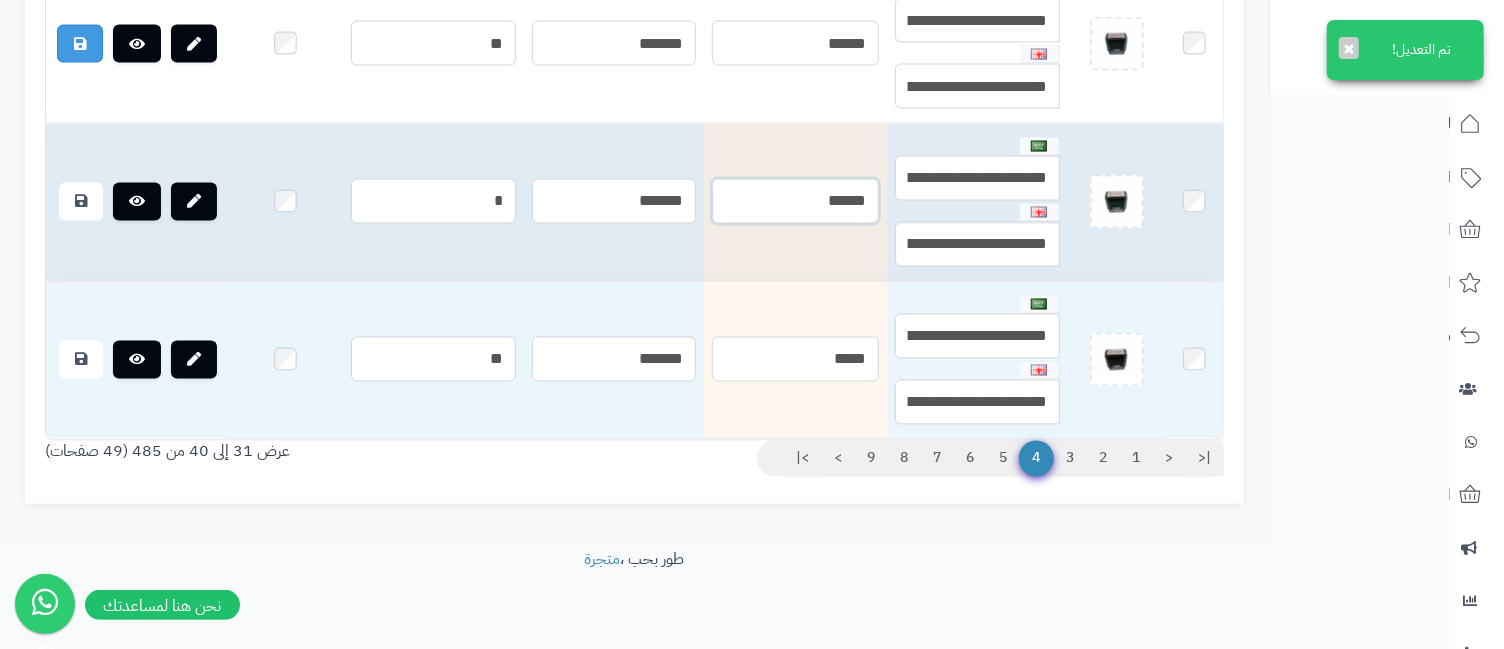 scroll, scrollTop: 1495, scrollLeft: 0, axis: vertical 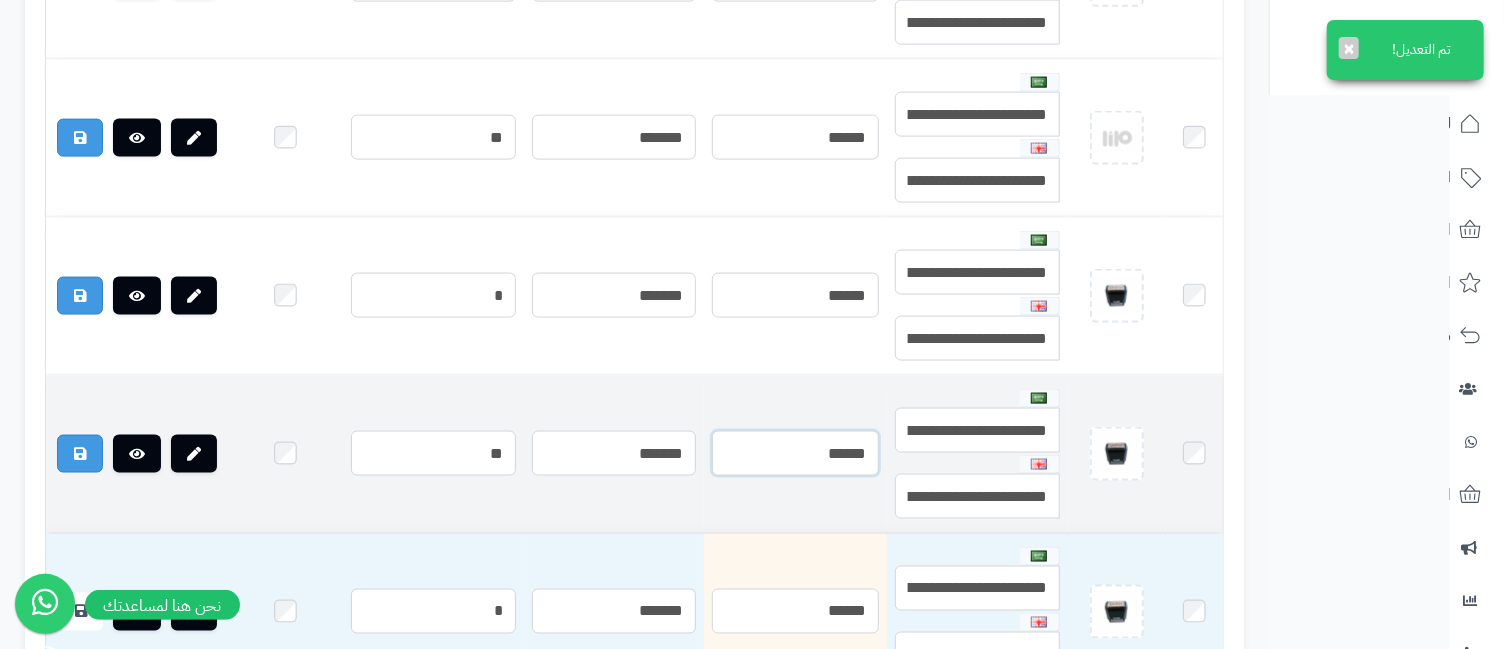 click on "******" at bounding box center (796, 453) 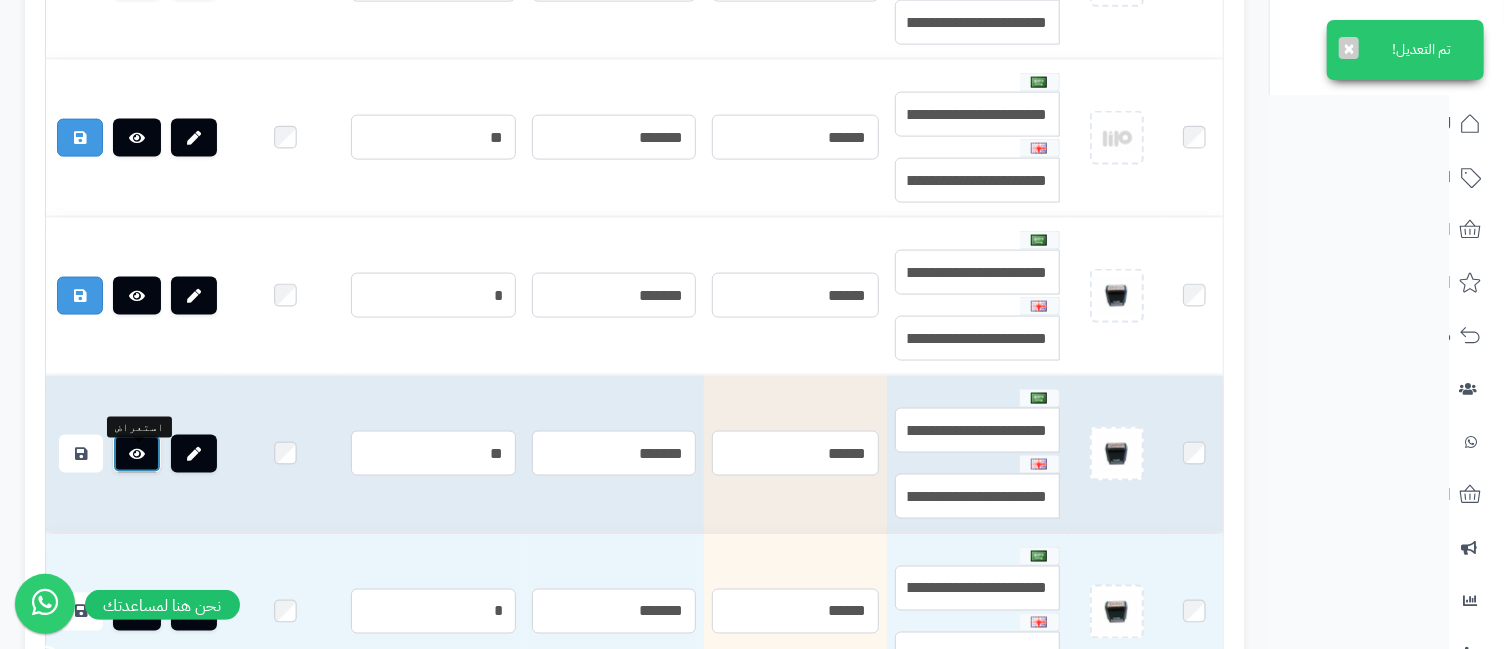 click at bounding box center [137, 454] 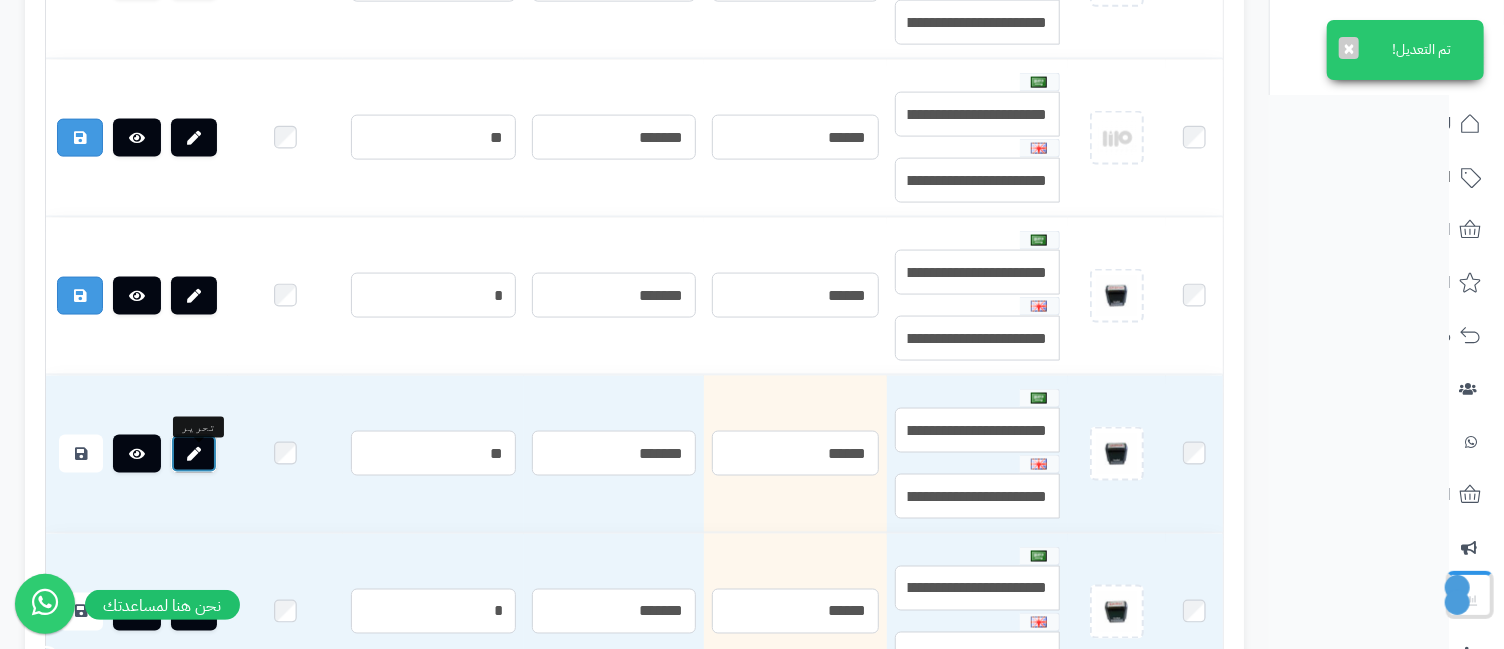 scroll, scrollTop: 1939, scrollLeft: 0, axis: vertical 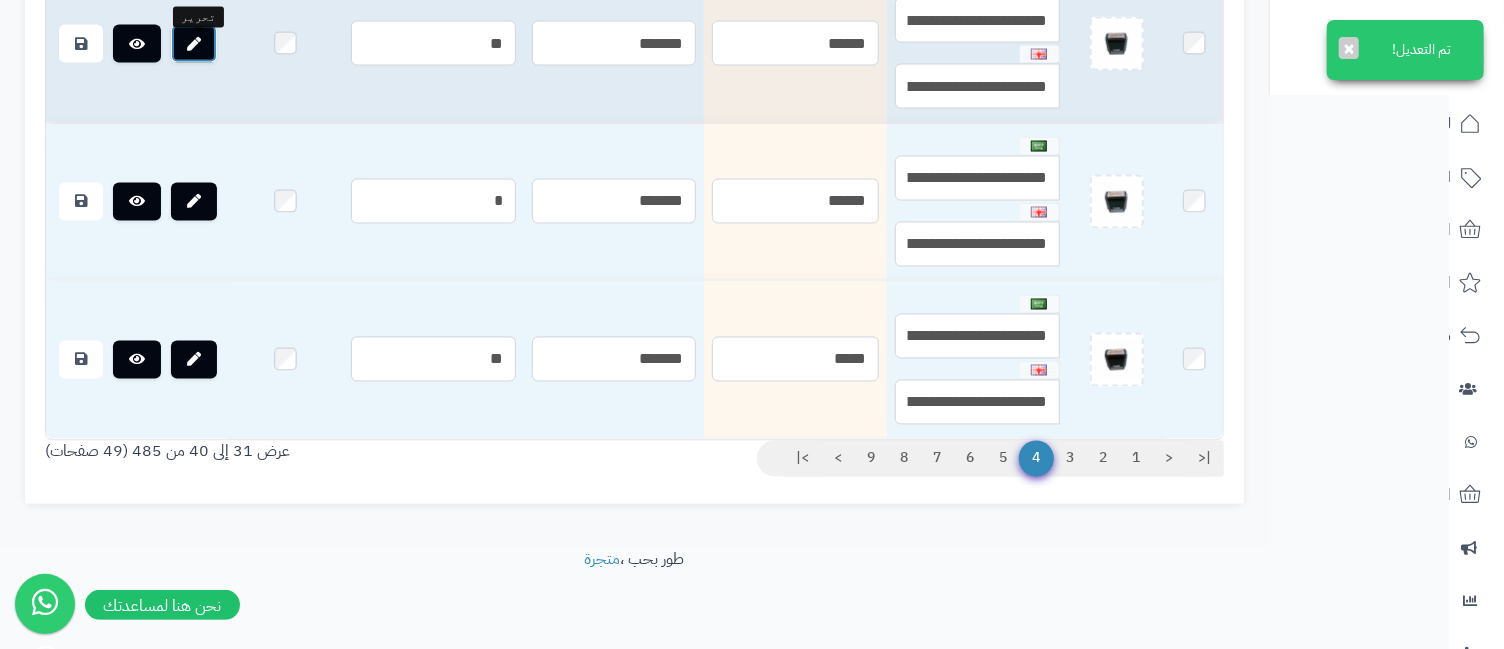 click at bounding box center (194, 44) 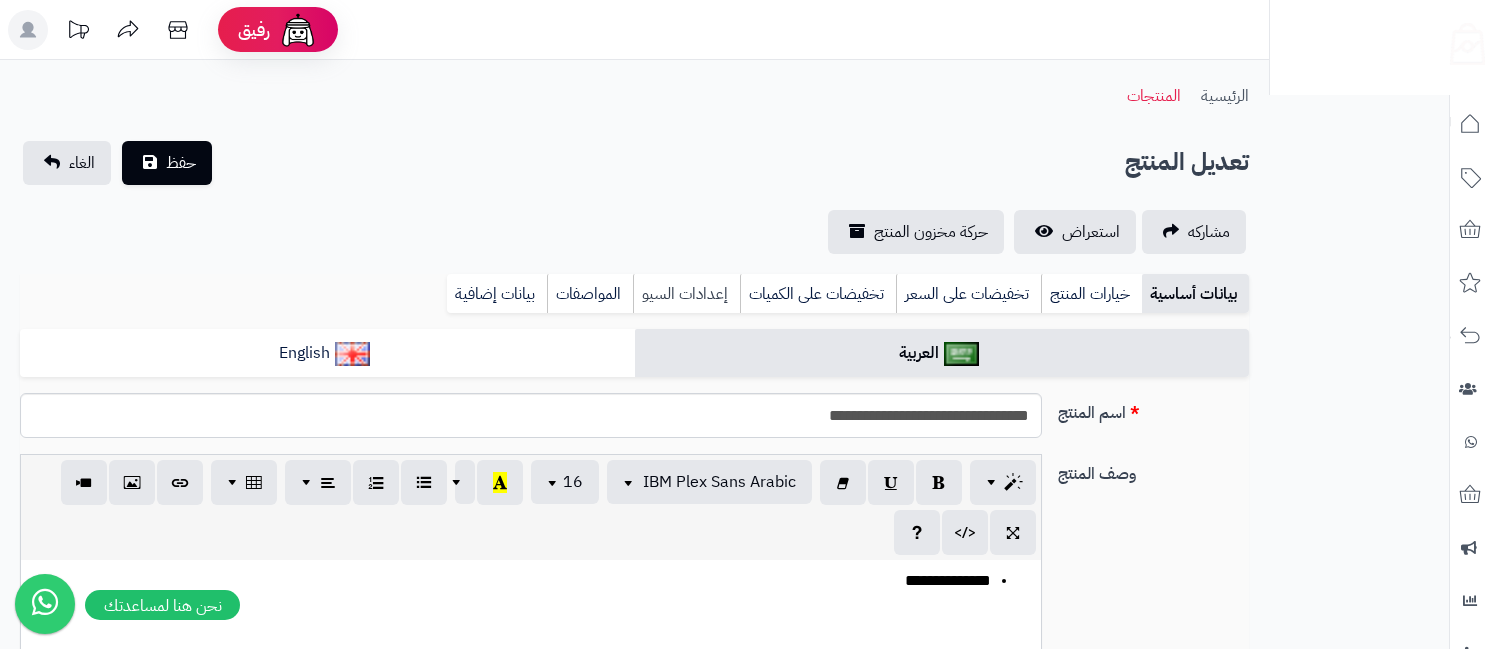 scroll, scrollTop: 0, scrollLeft: 0, axis: both 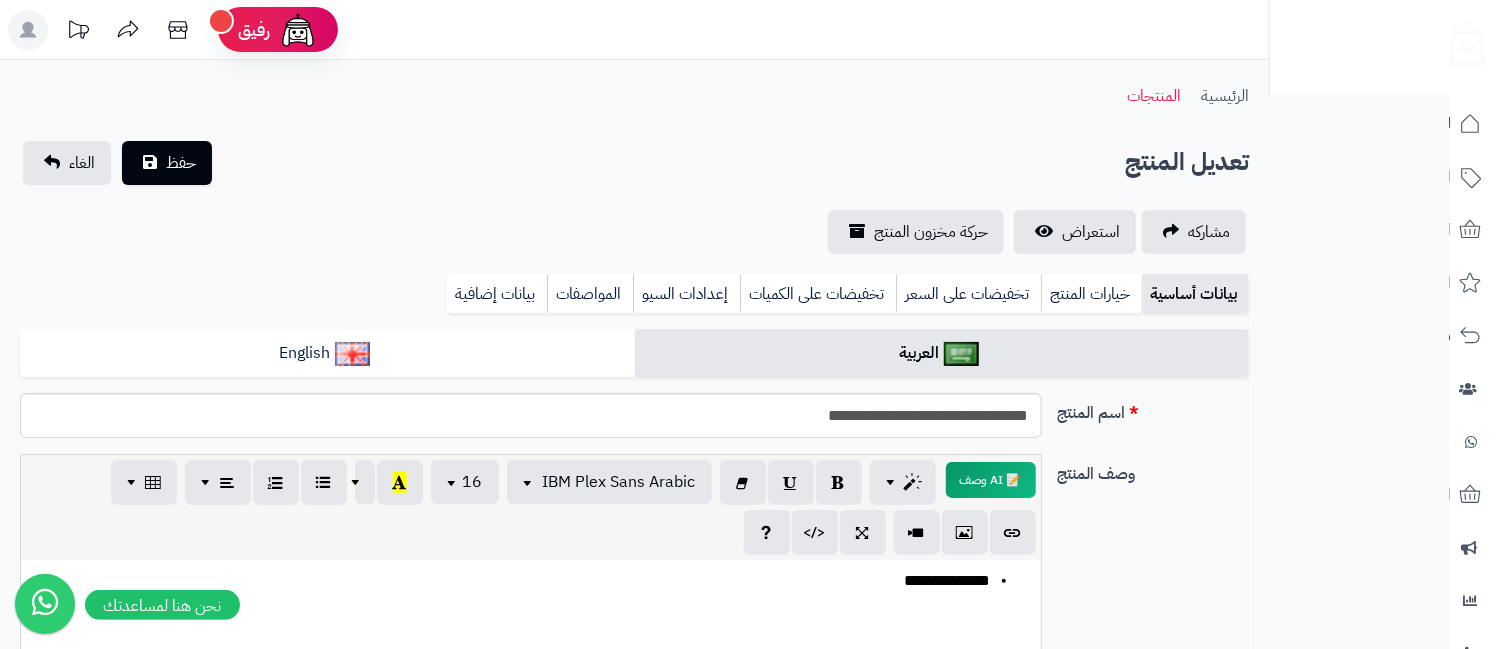 click on "**********" at bounding box center [510, 581] 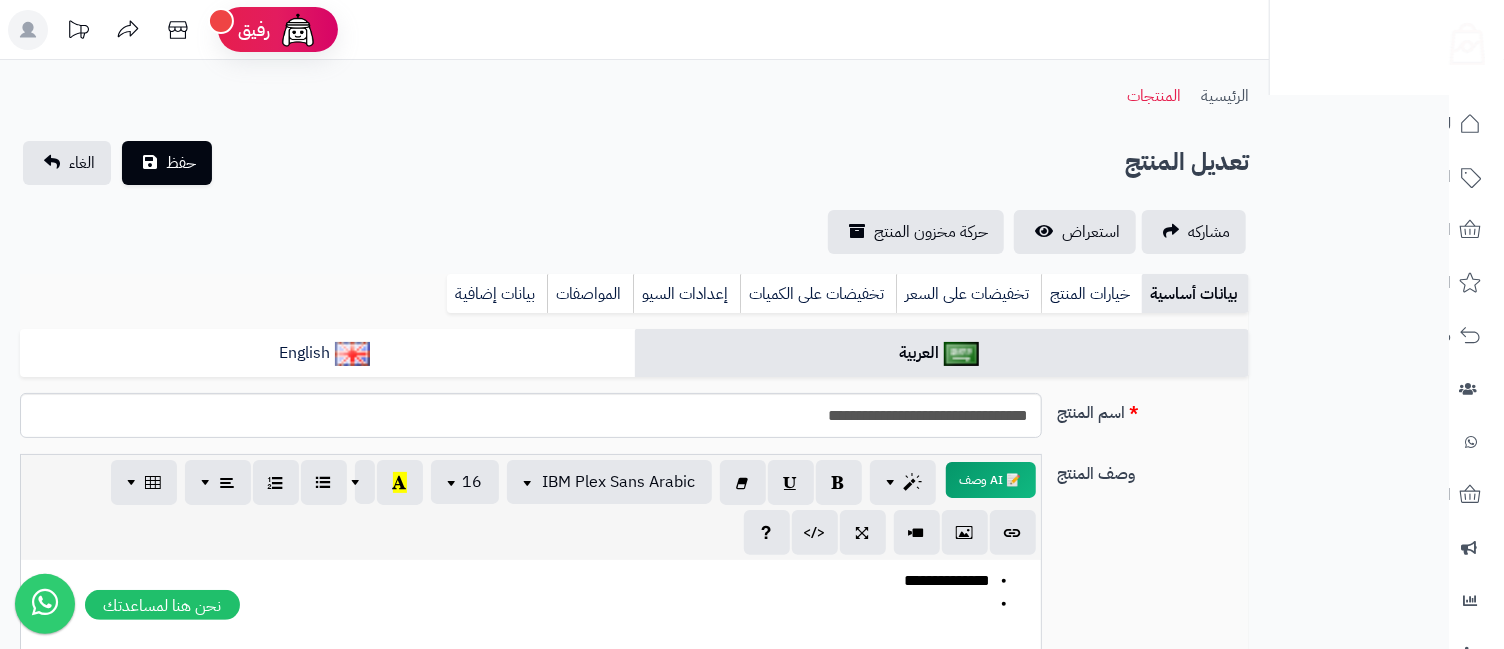 type 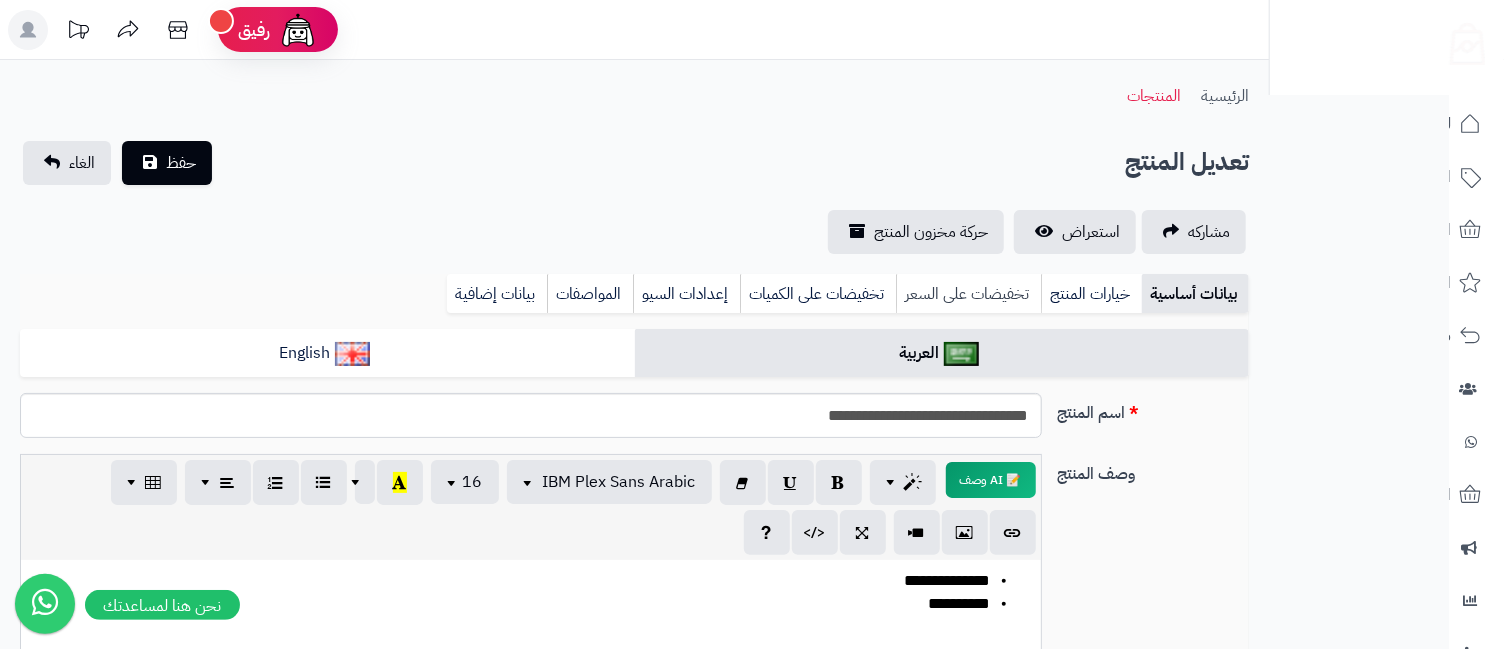 click on "تخفيضات على السعر" at bounding box center (968, 294) 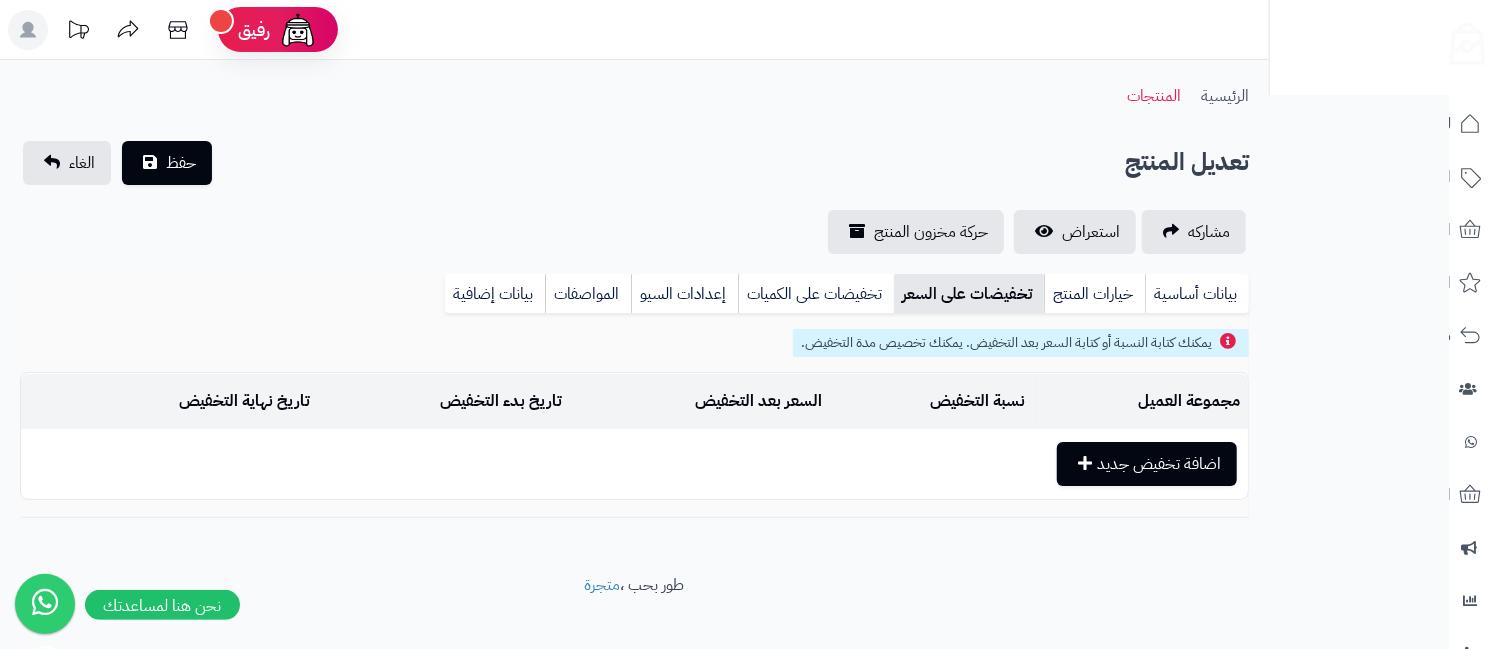 click on "تخفيضات على السعر" at bounding box center (969, 294) 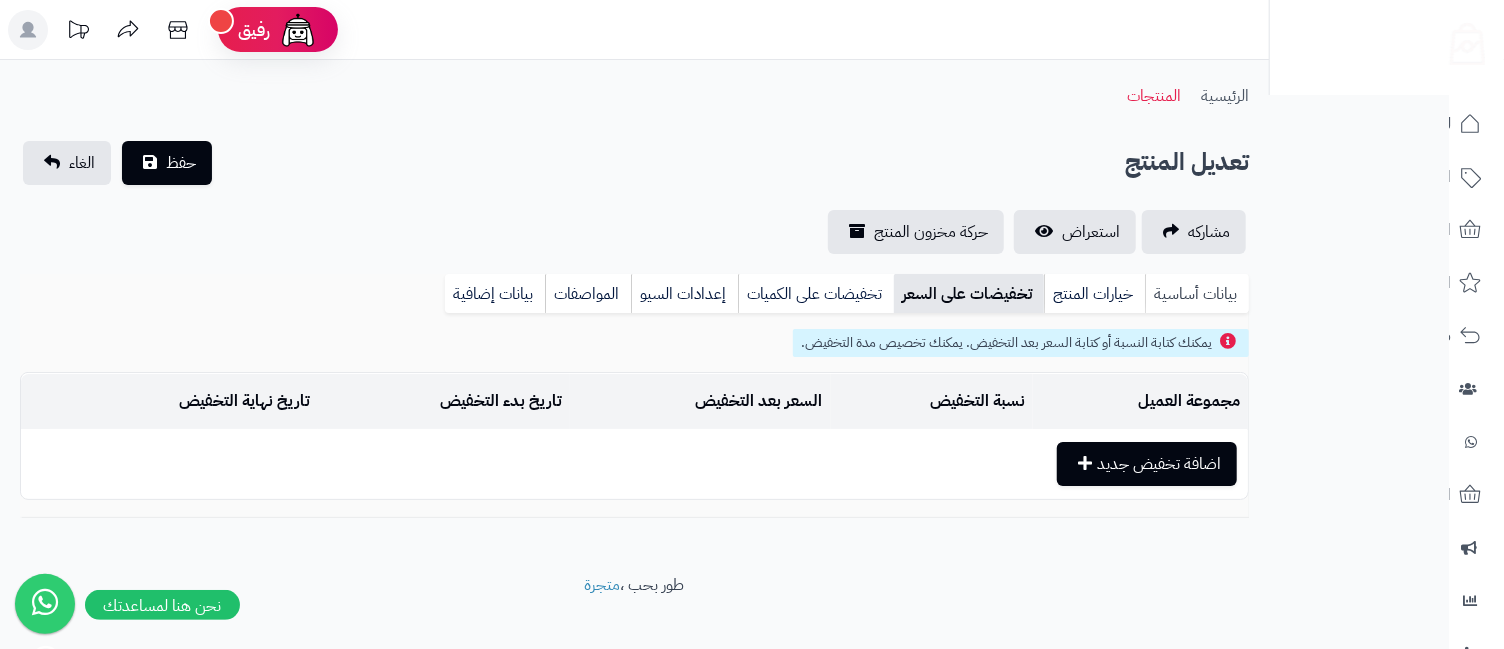 click on "بيانات أساسية" at bounding box center [1197, 294] 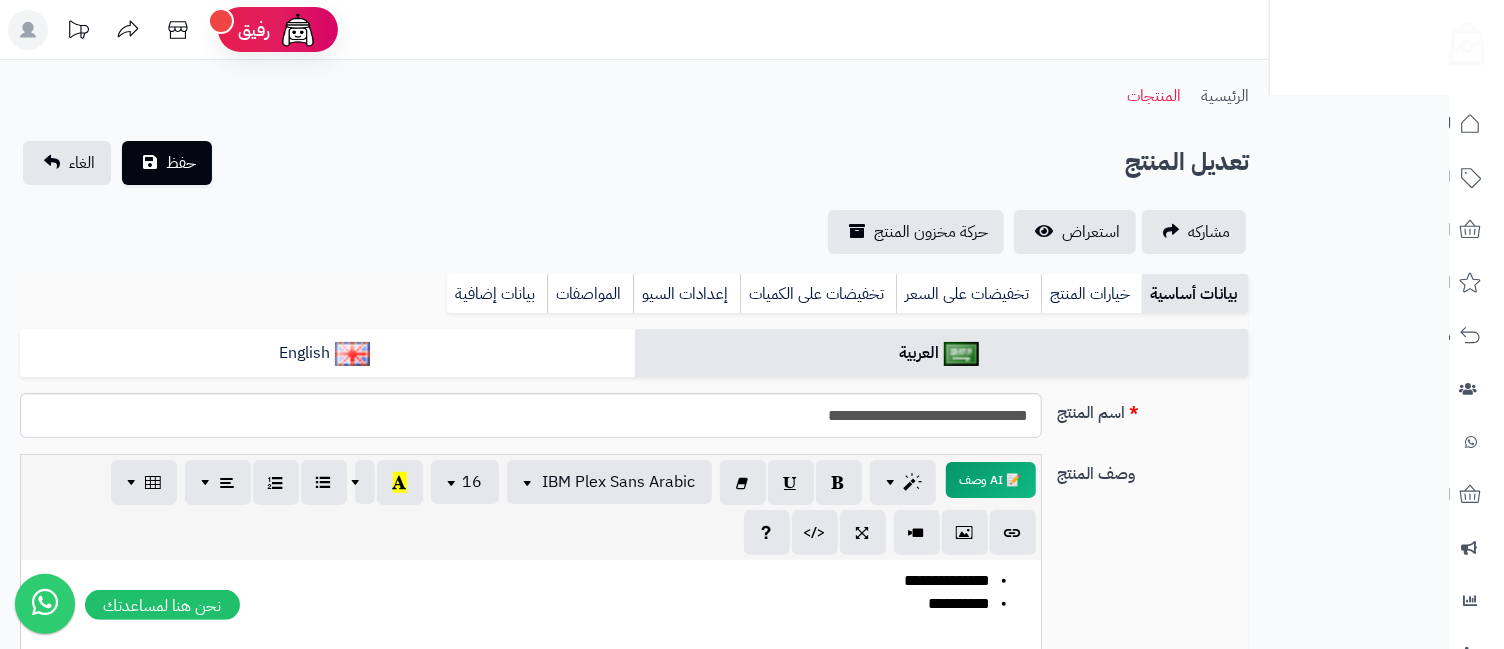 scroll, scrollTop: 888, scrollLeft: 0, axis: vertical 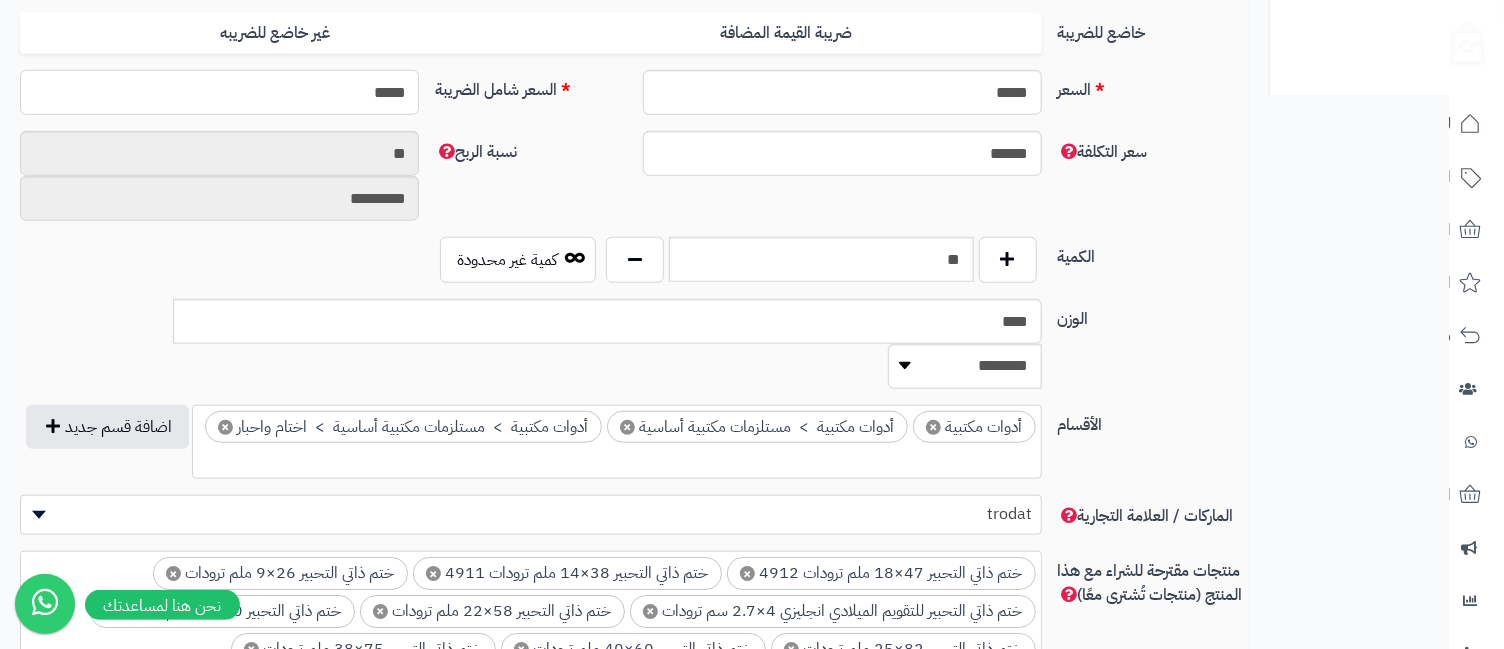 click on "*****" at bounding box center (219, 92) 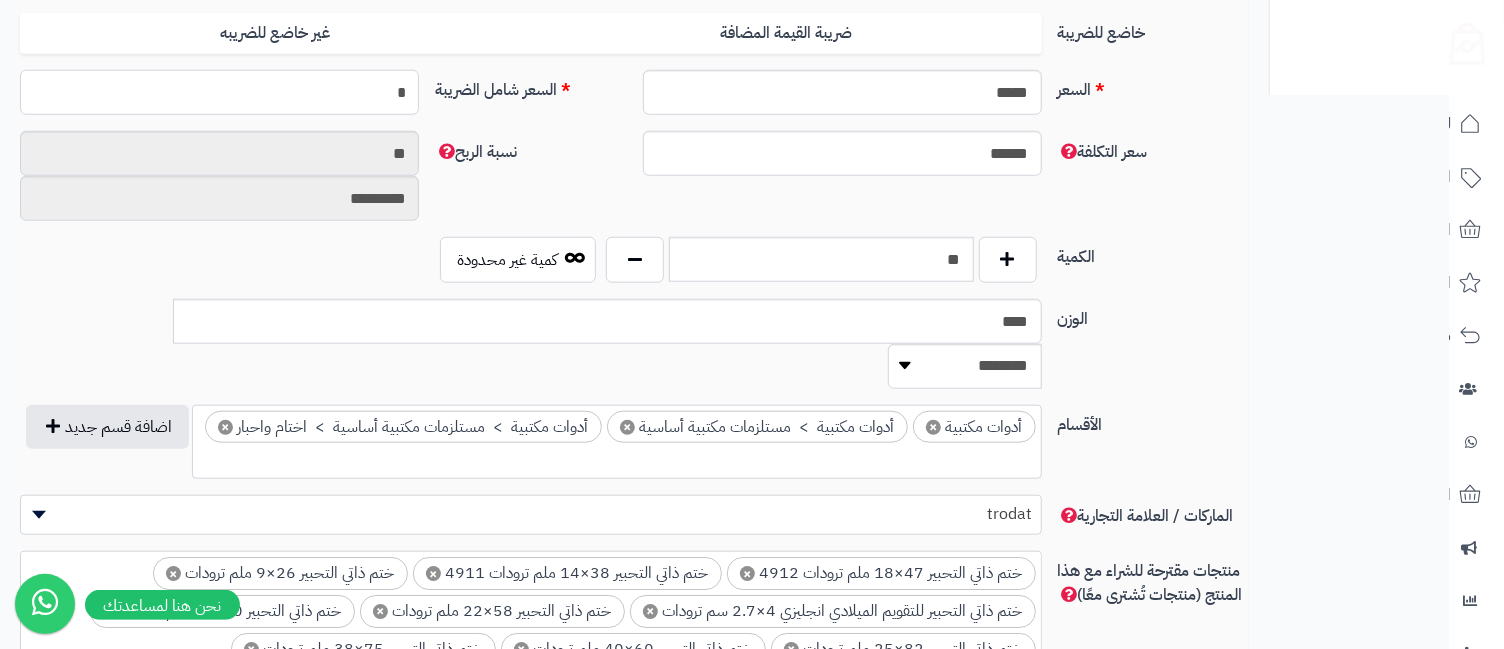 type on "**" 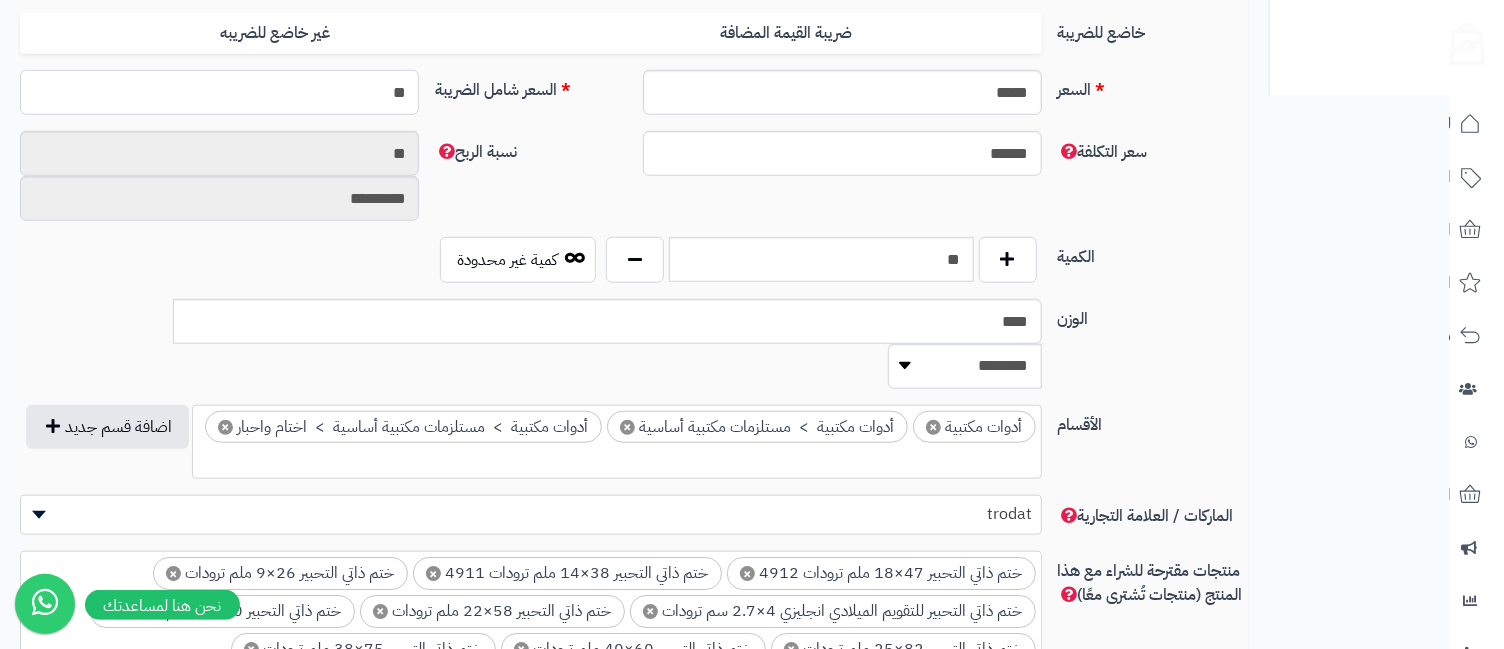 type on "**********" 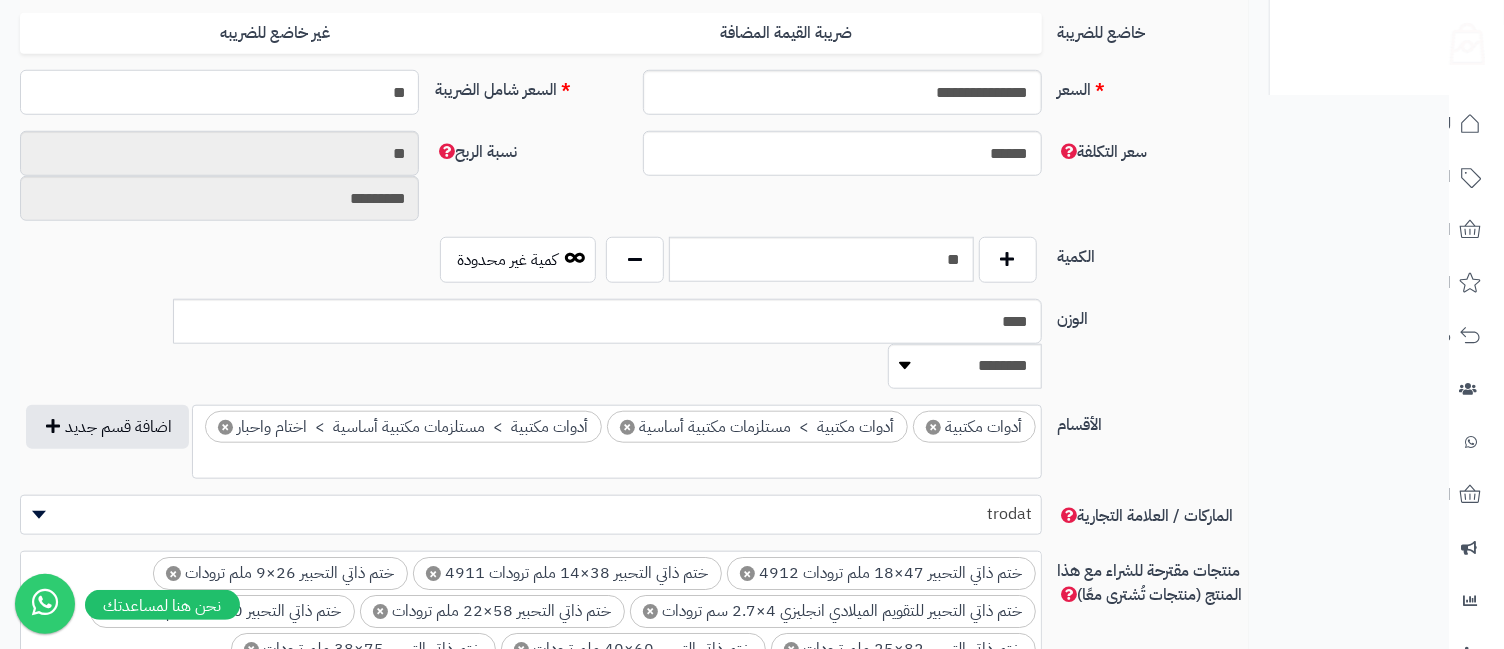 type on "**" 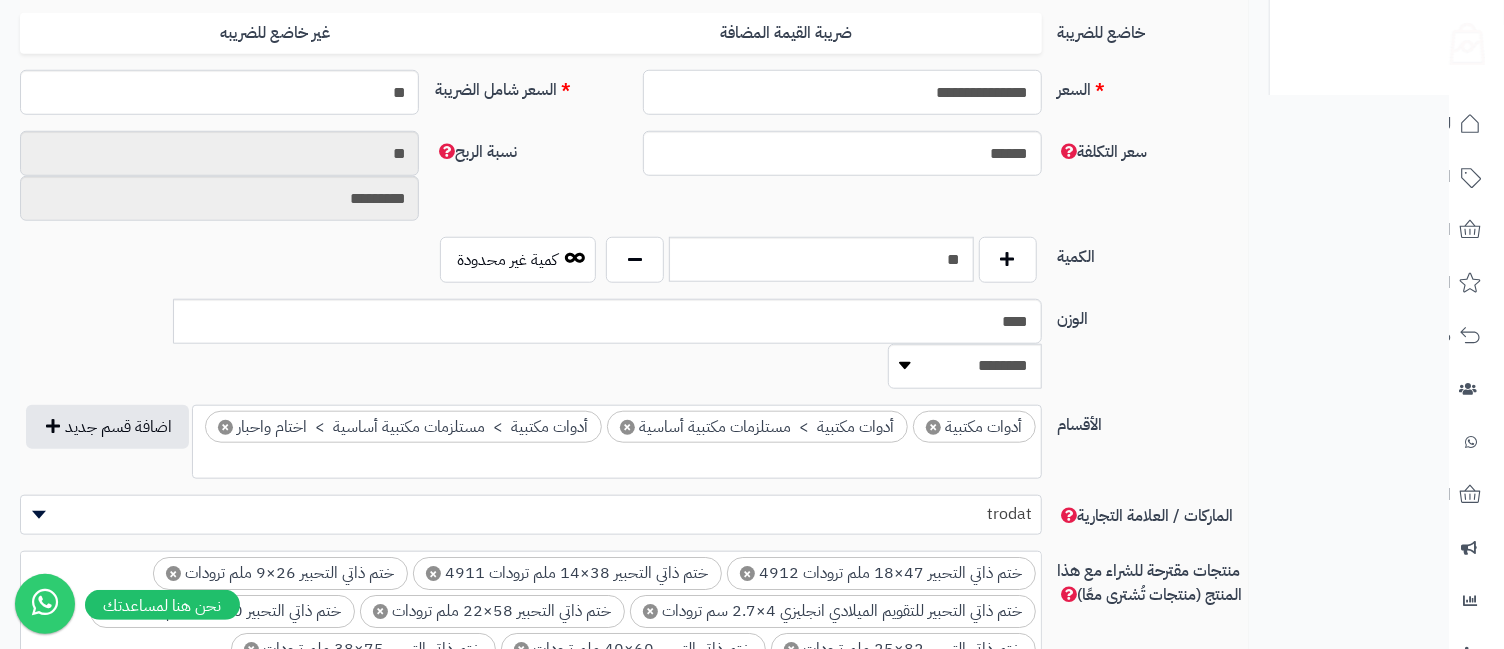 click on "**********" at bounding box center (842, 92) 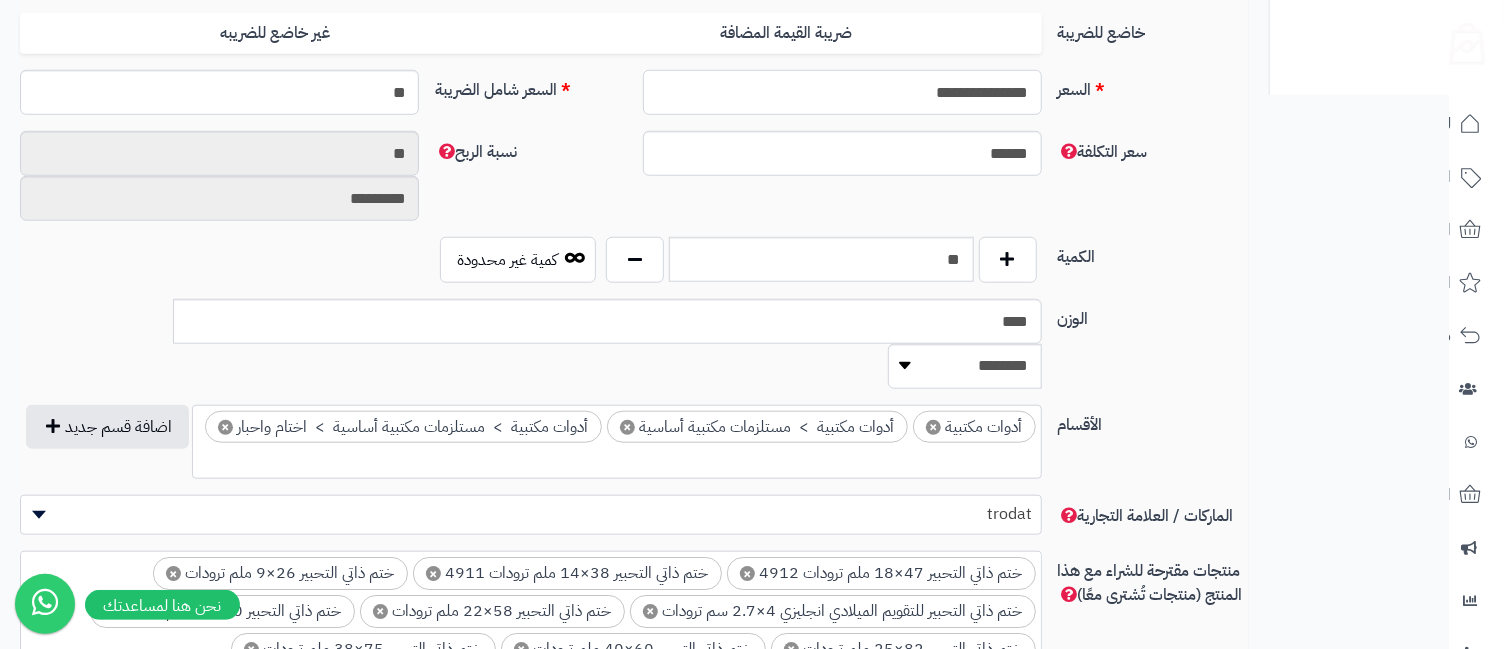 type on "*********" 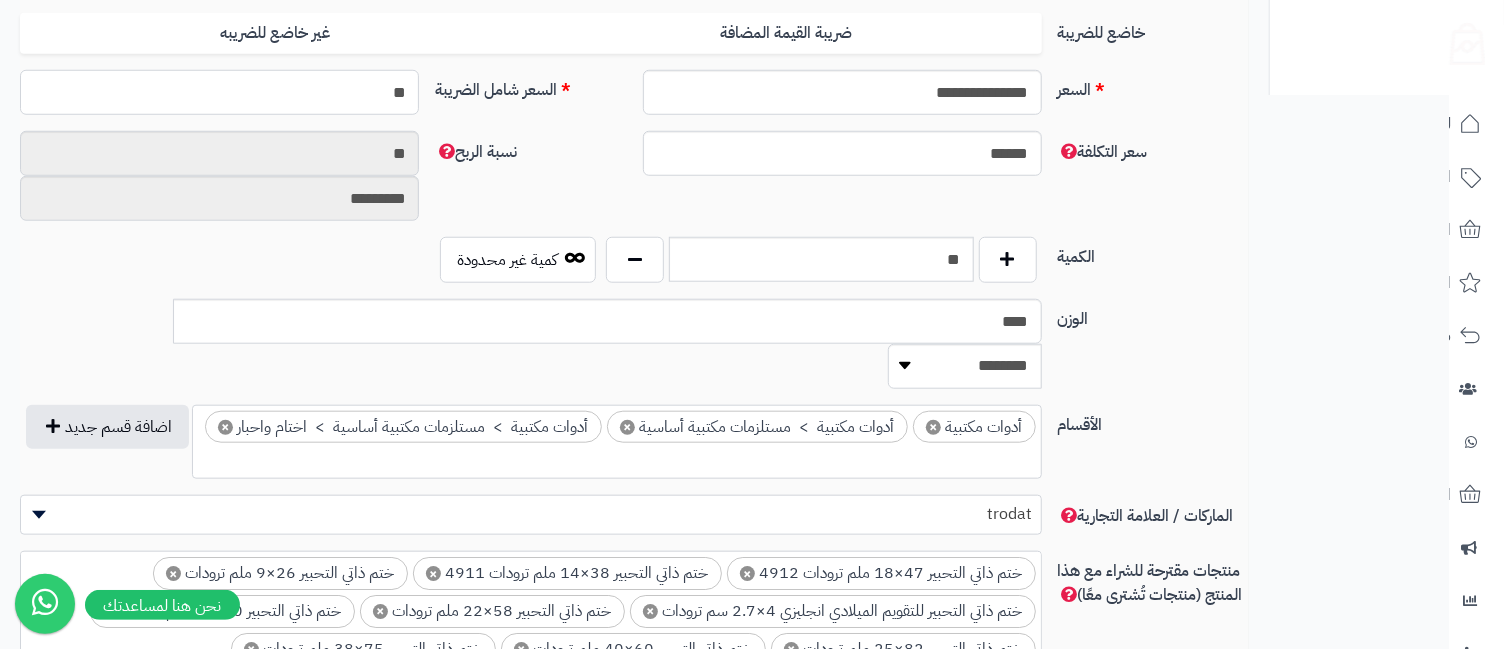 click on "**" at bounding box center [219, 92] 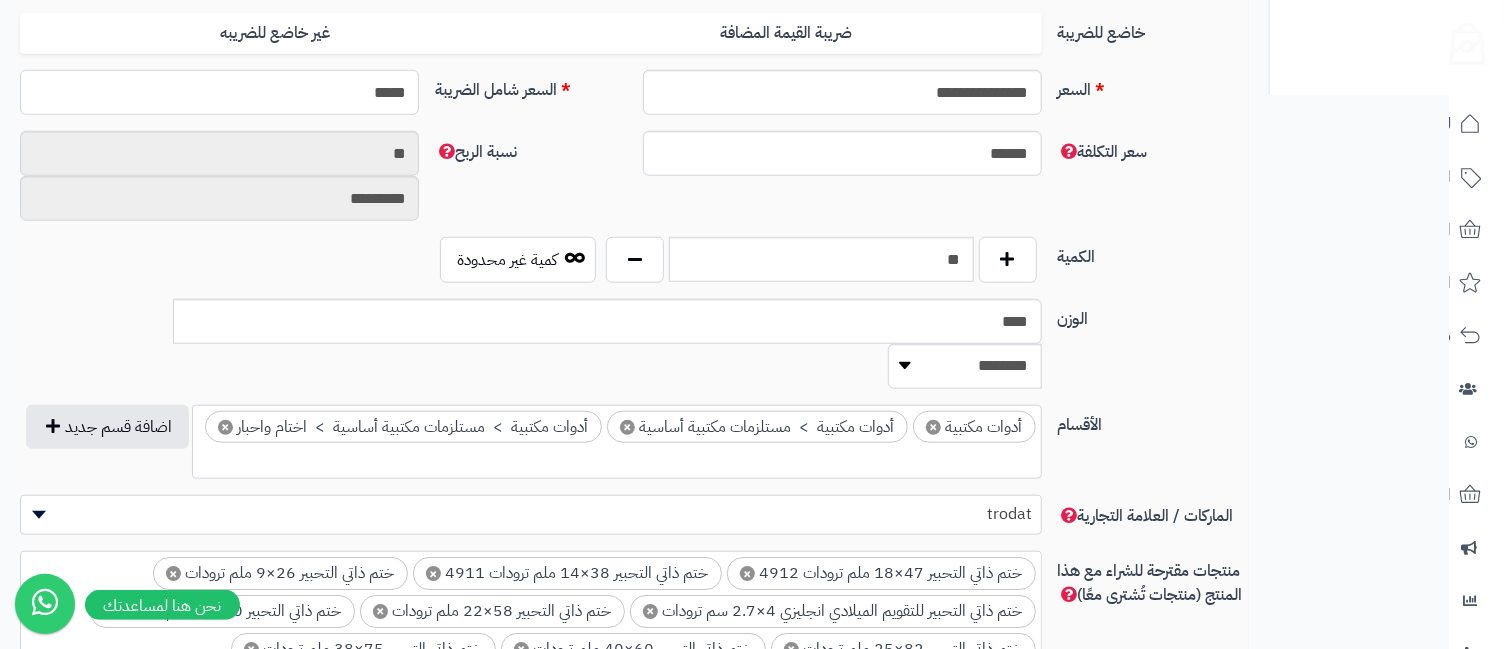click on "*****" at bounding box center [219, 92] 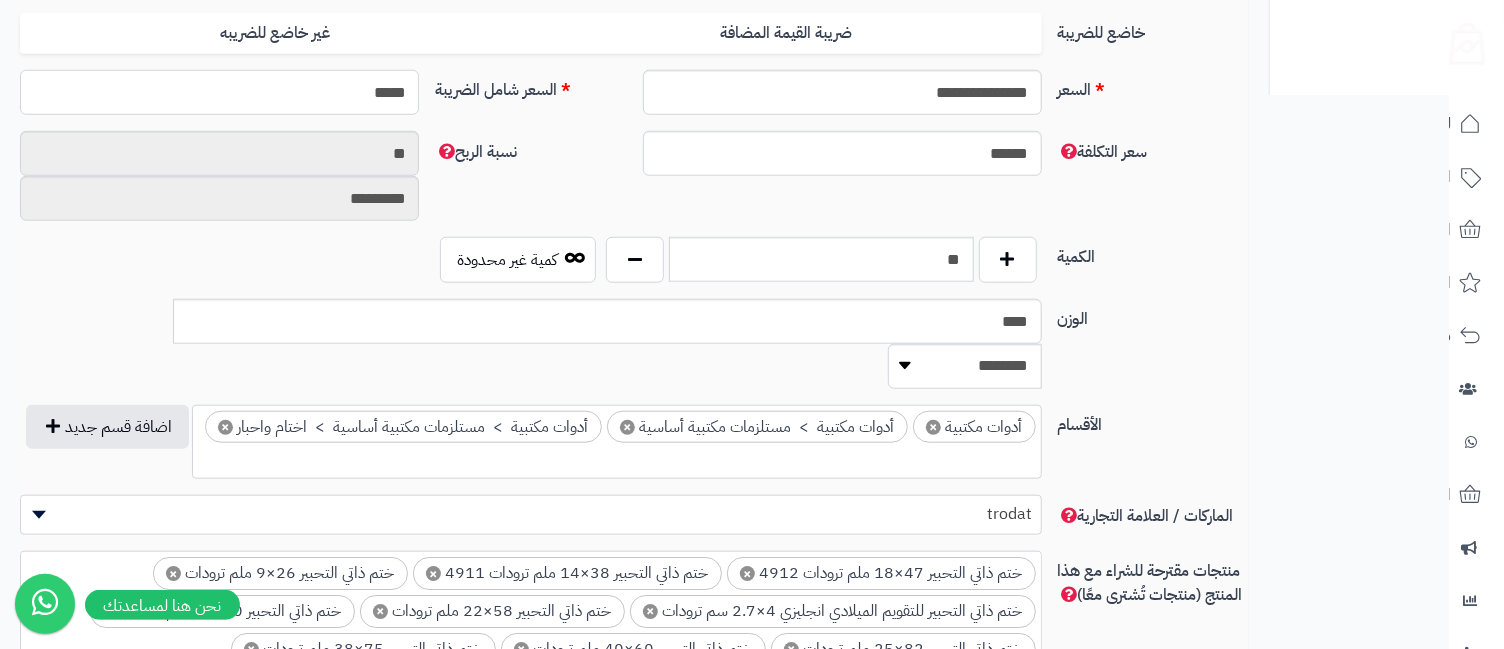 type 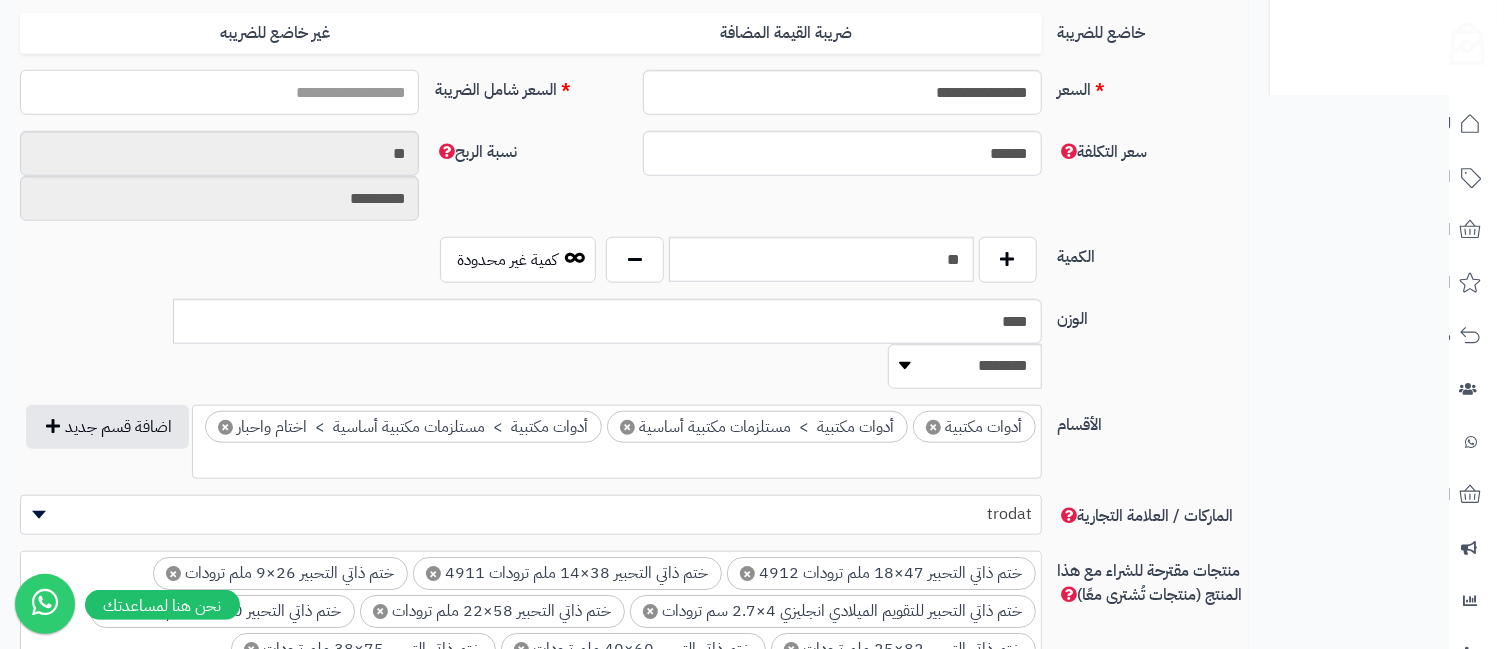 type on "*" 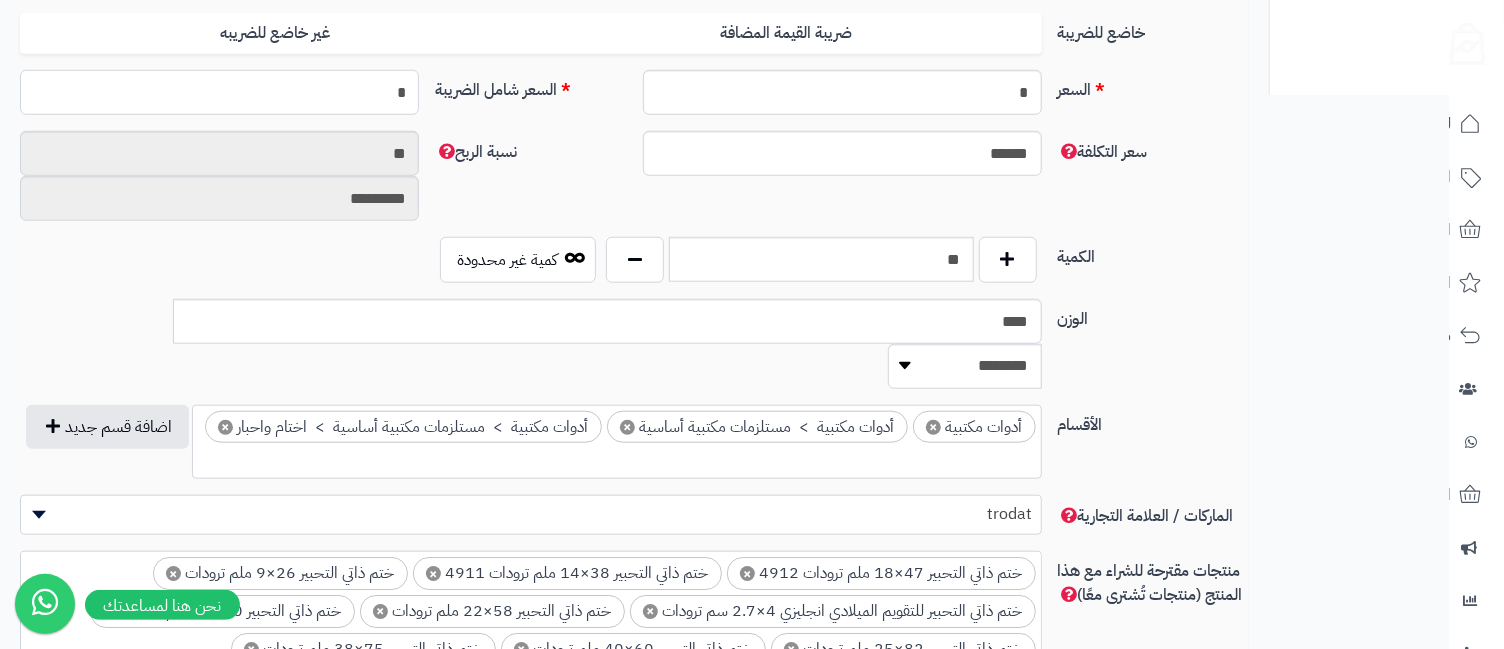 type on "**" 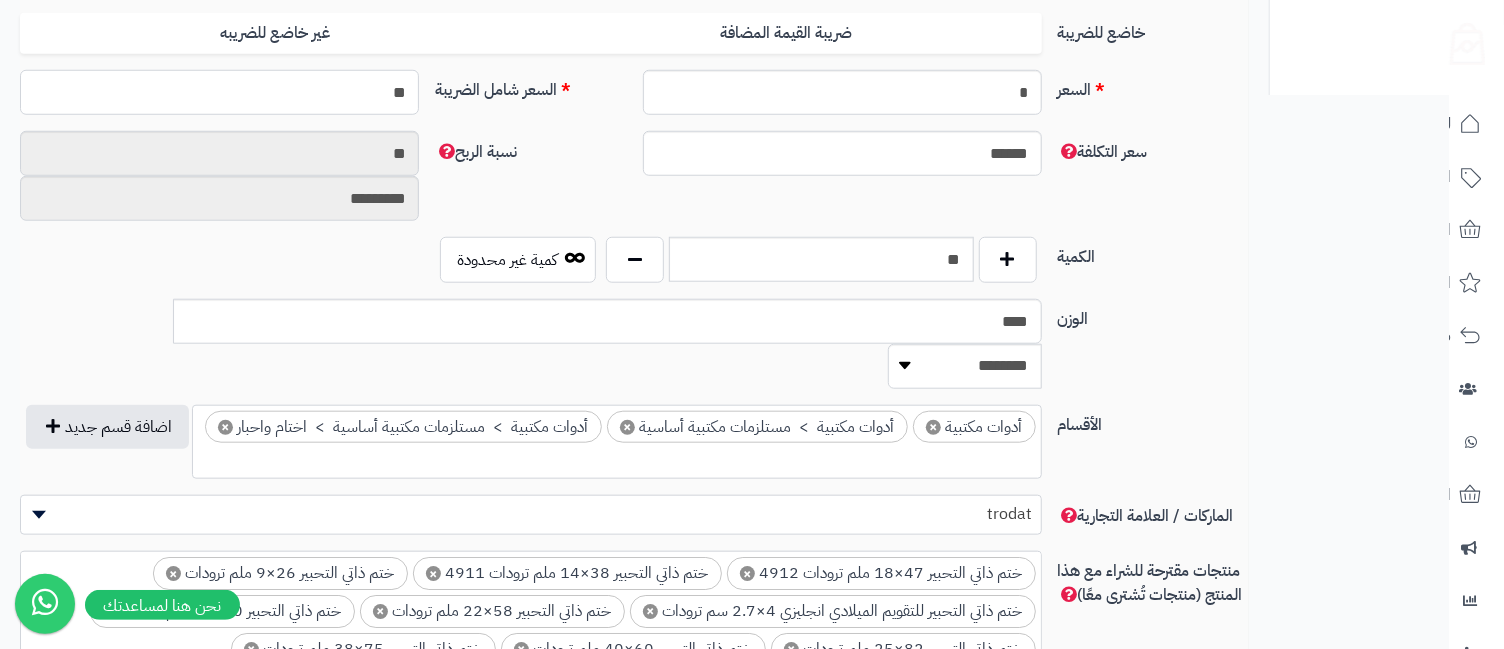 type on "**********" 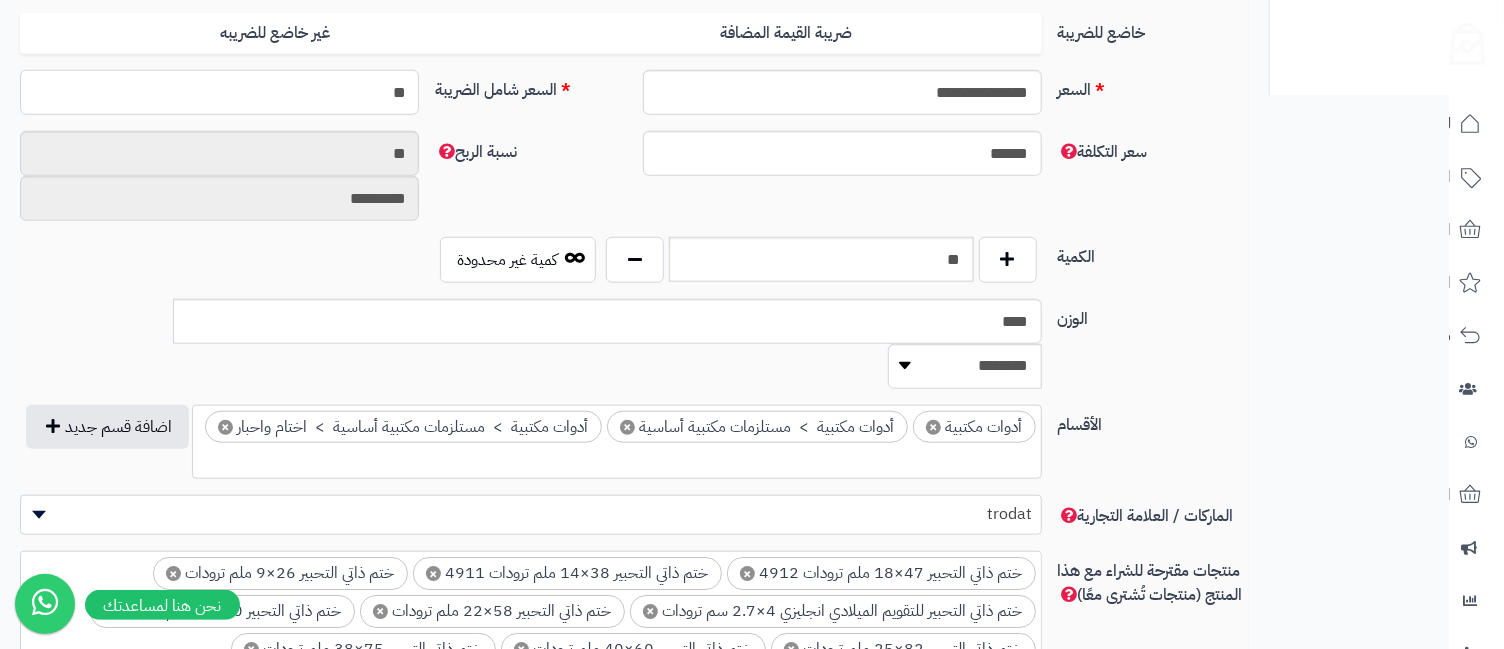 type on "**" 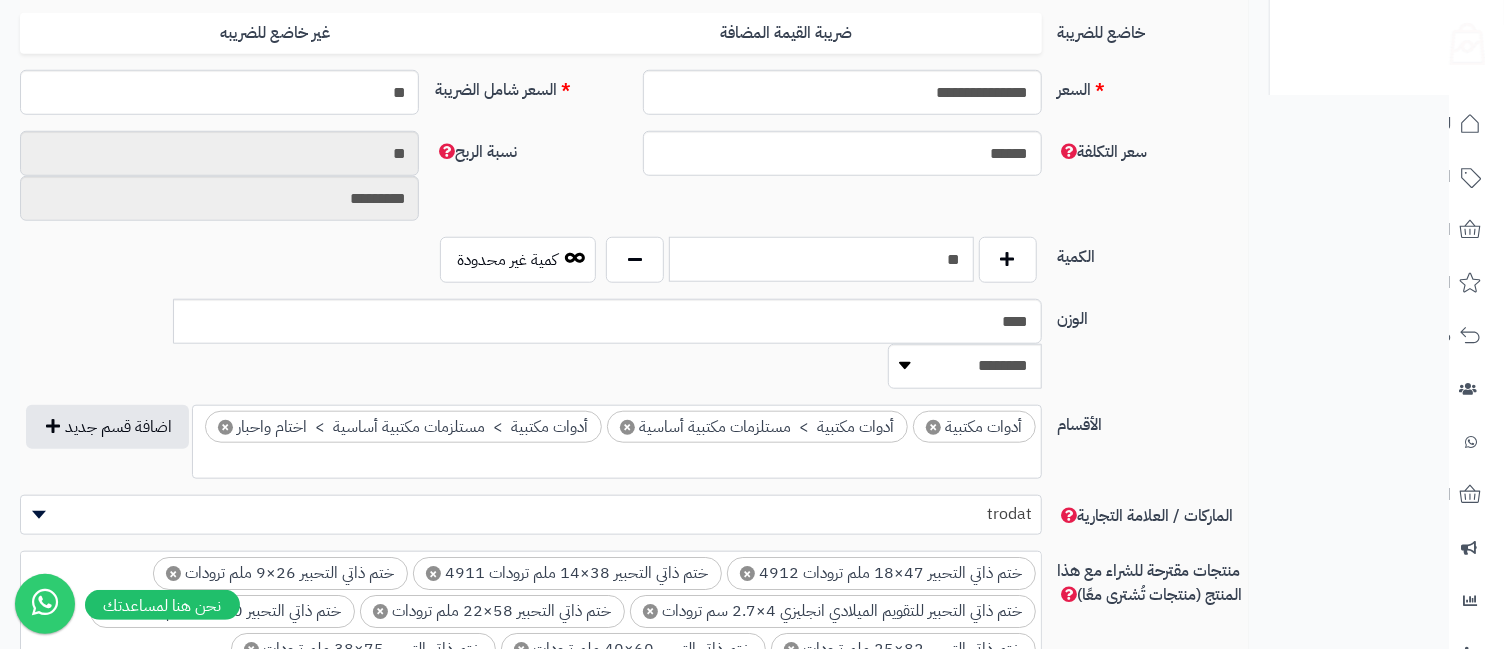 click on "**" at bounding box center (821, 259) 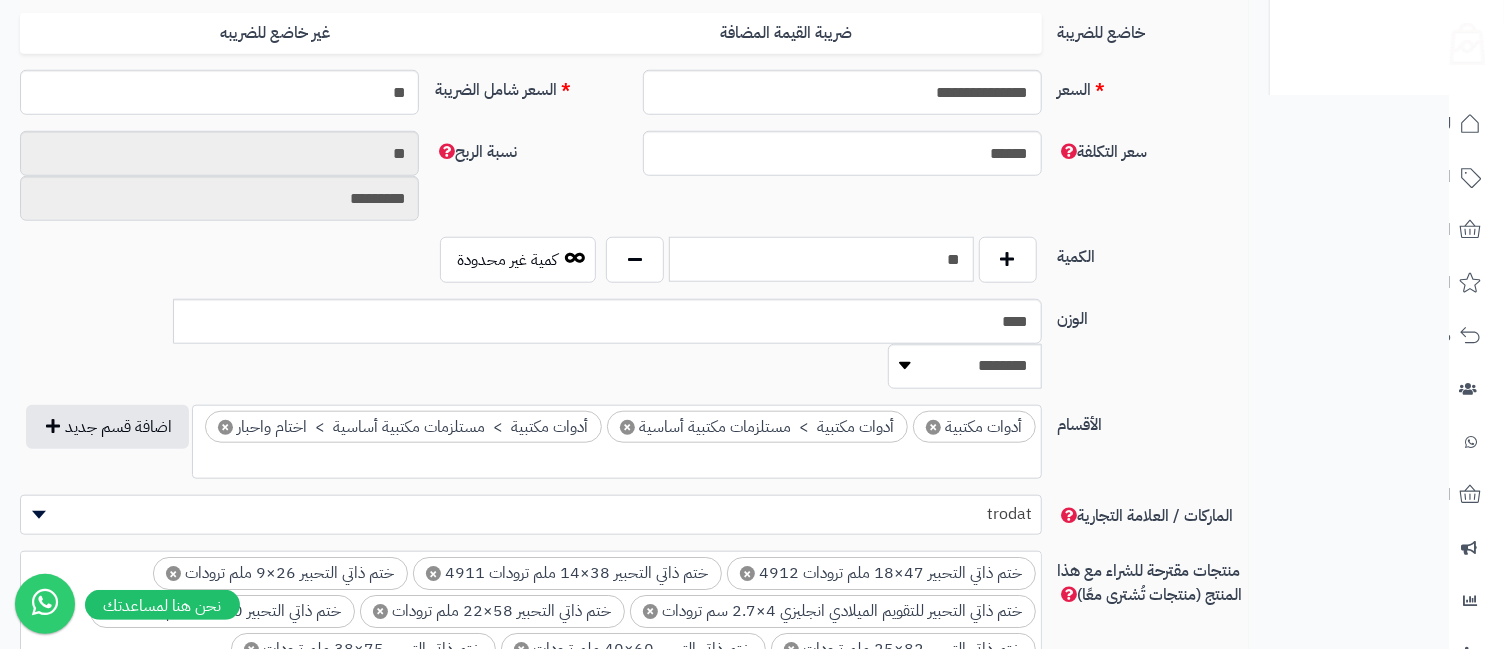 scroll, scrollTop: 0, scrollLeft: 0, axis: both 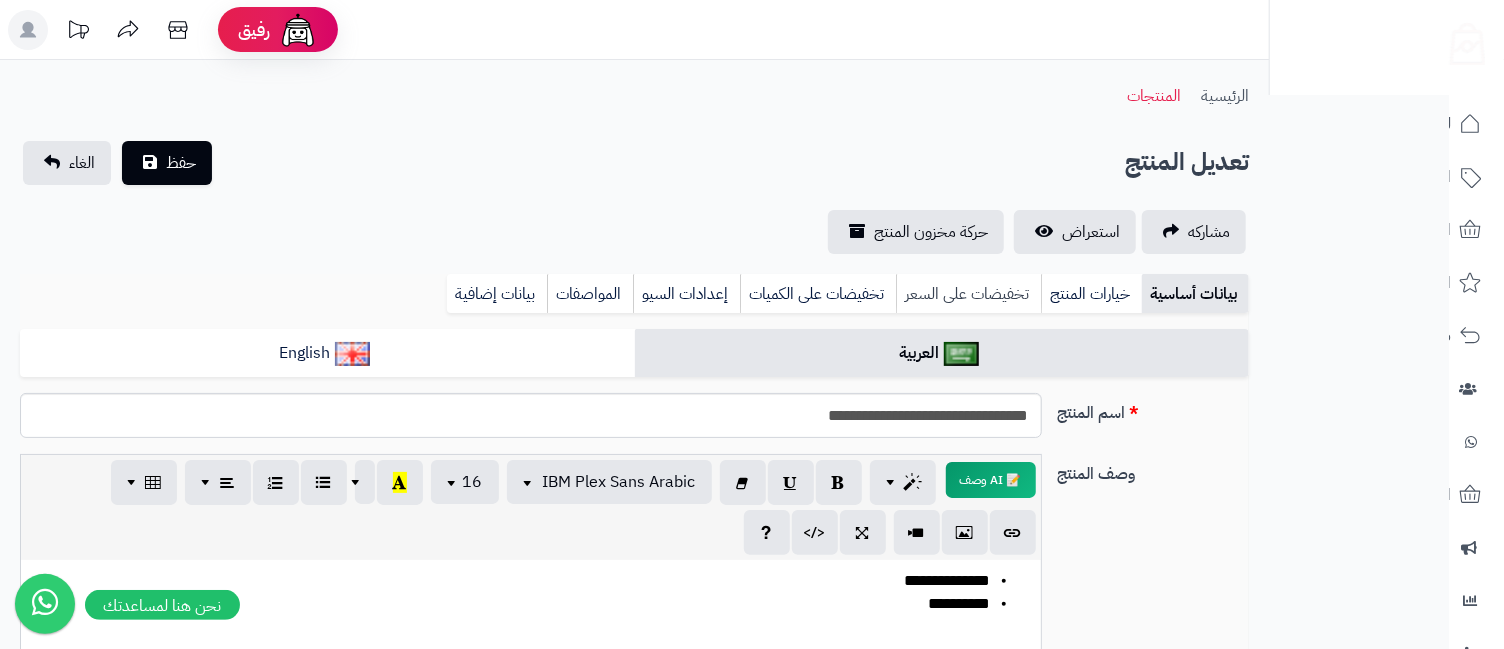 type on "**" 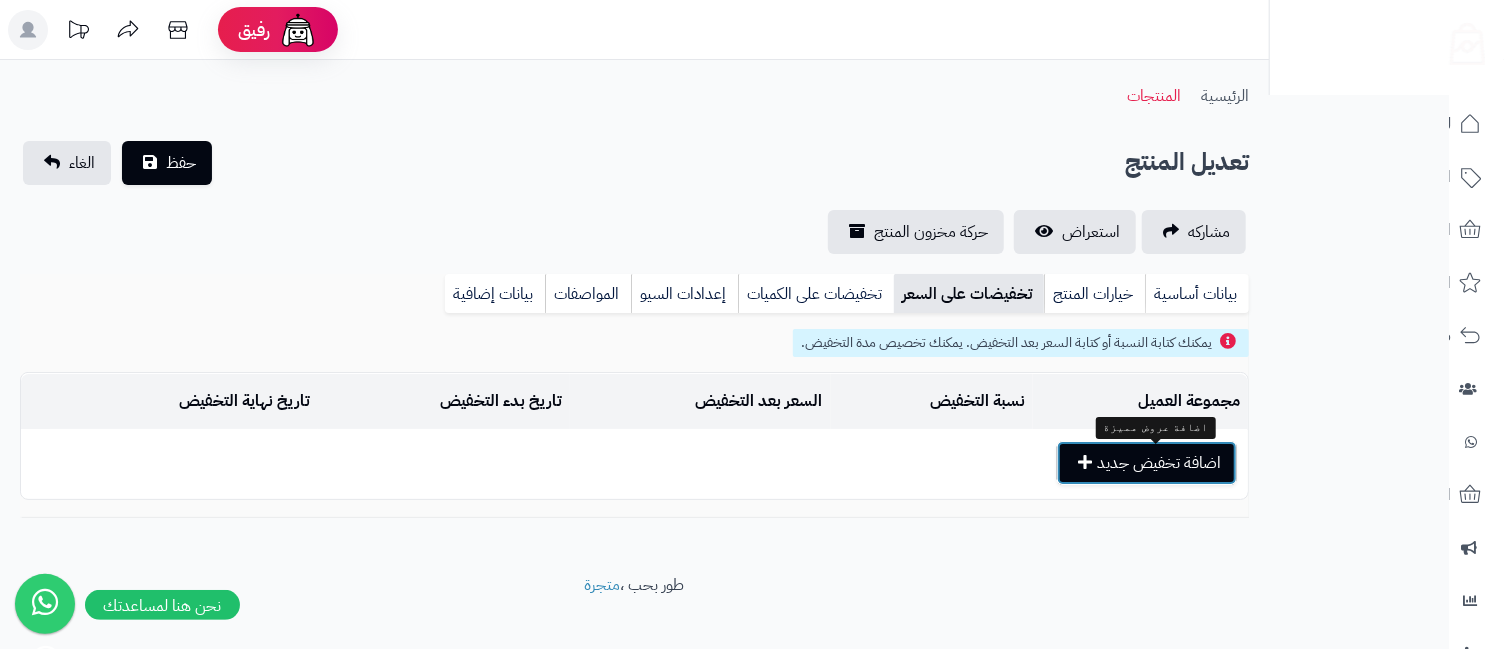 click on "اضافة تخفيض جديد" at bounding box center [1147, 463] 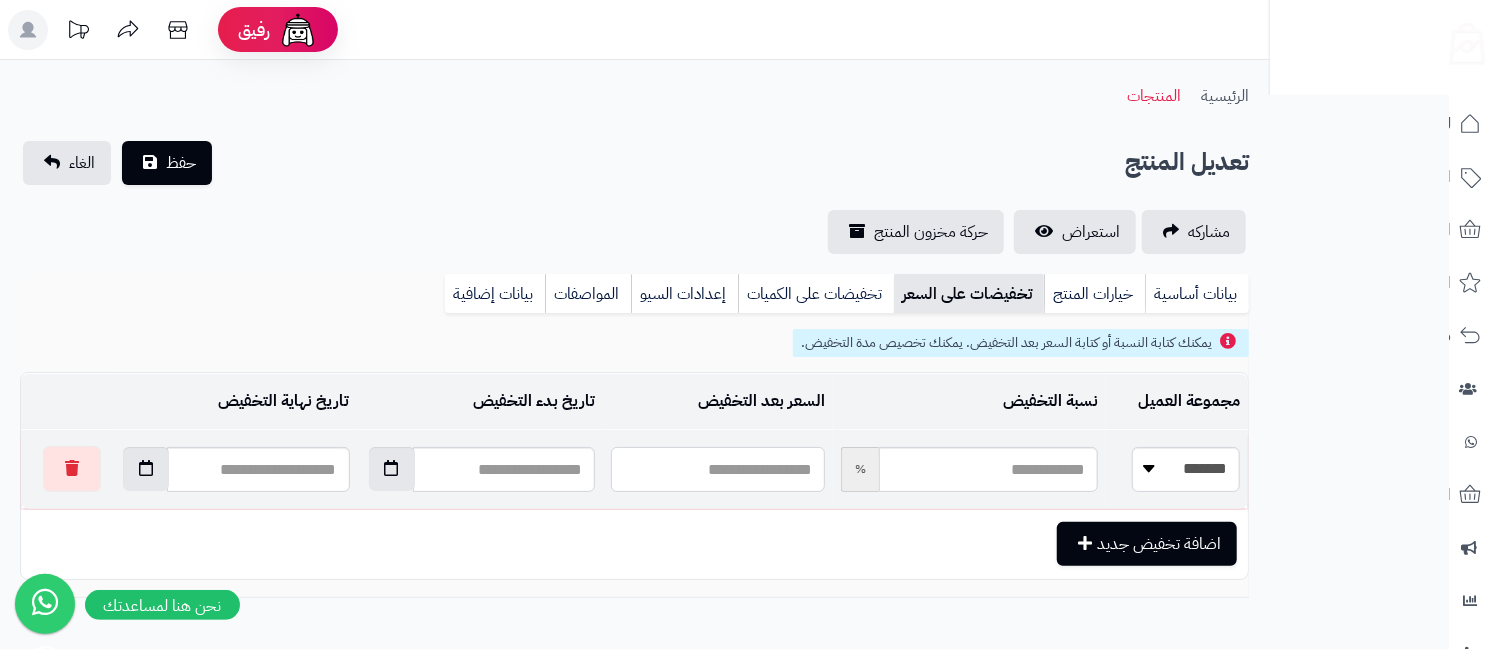 click at bounding box center (718, 469) 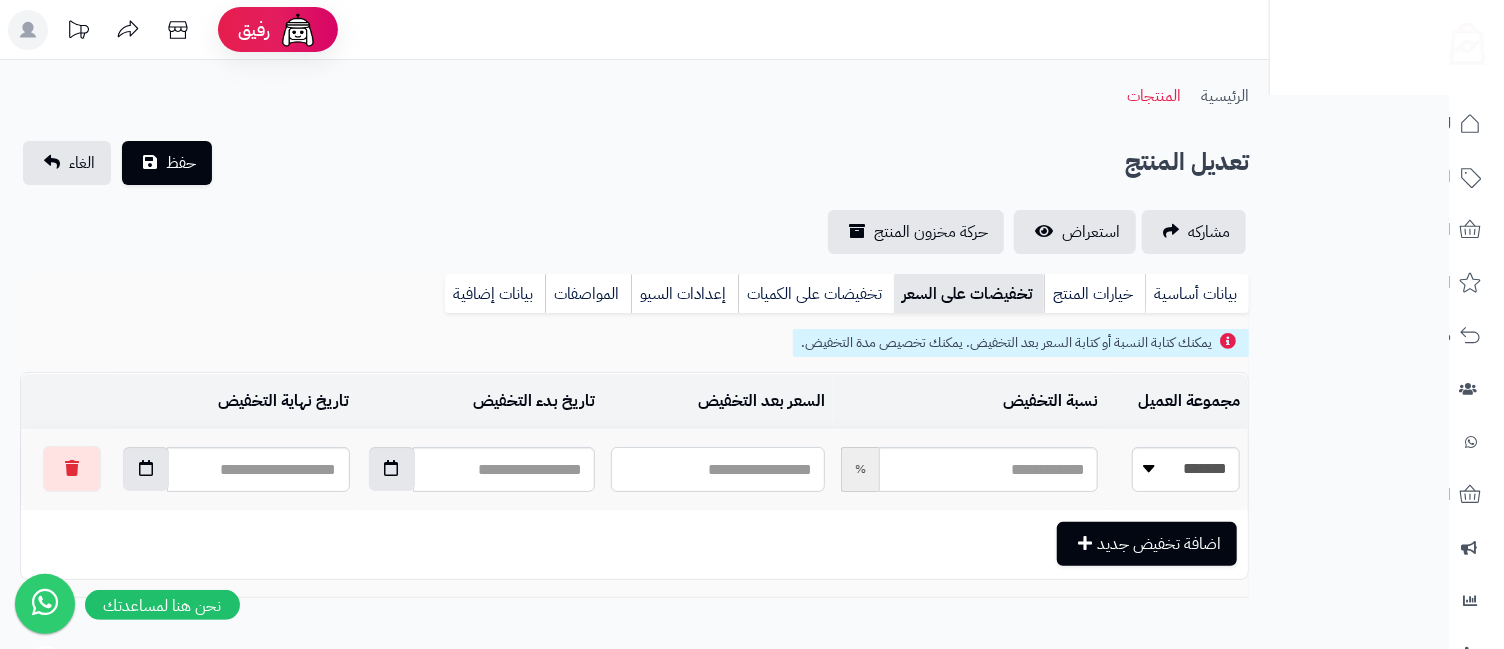 paste on "**********" 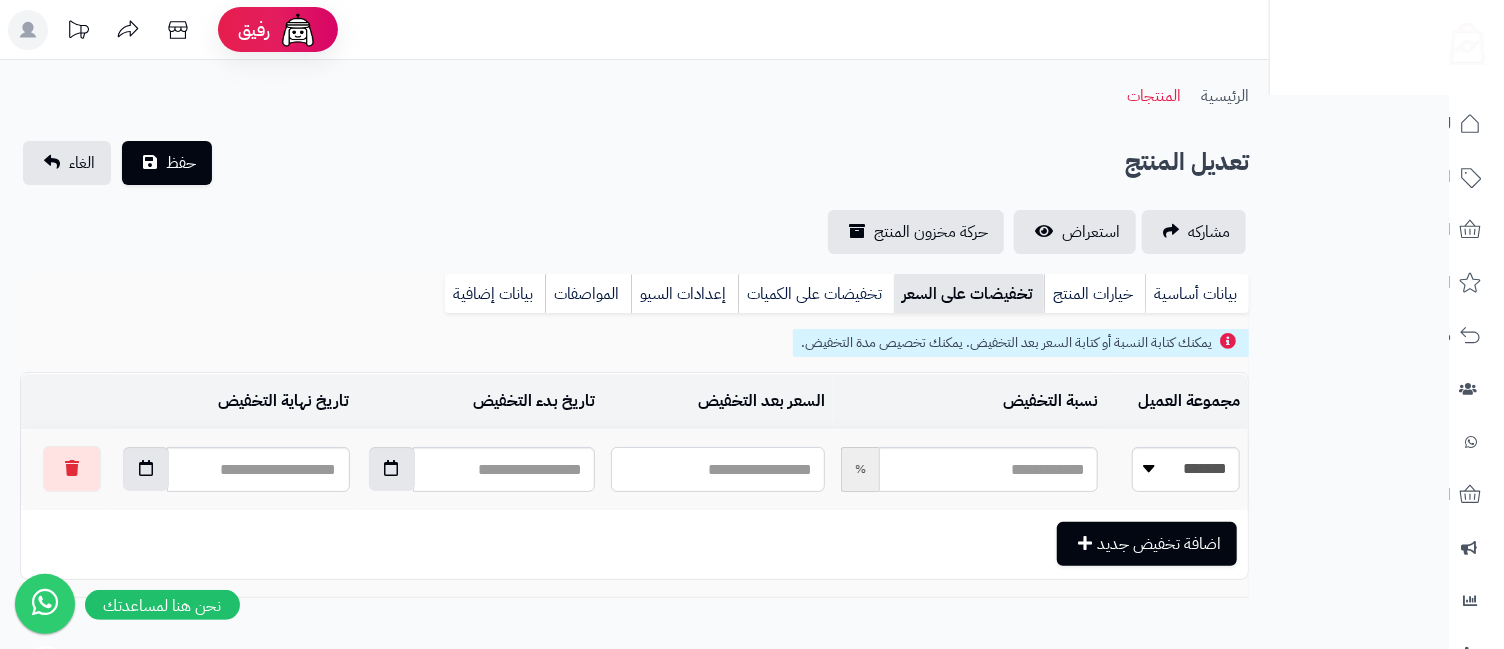 type on "**********" 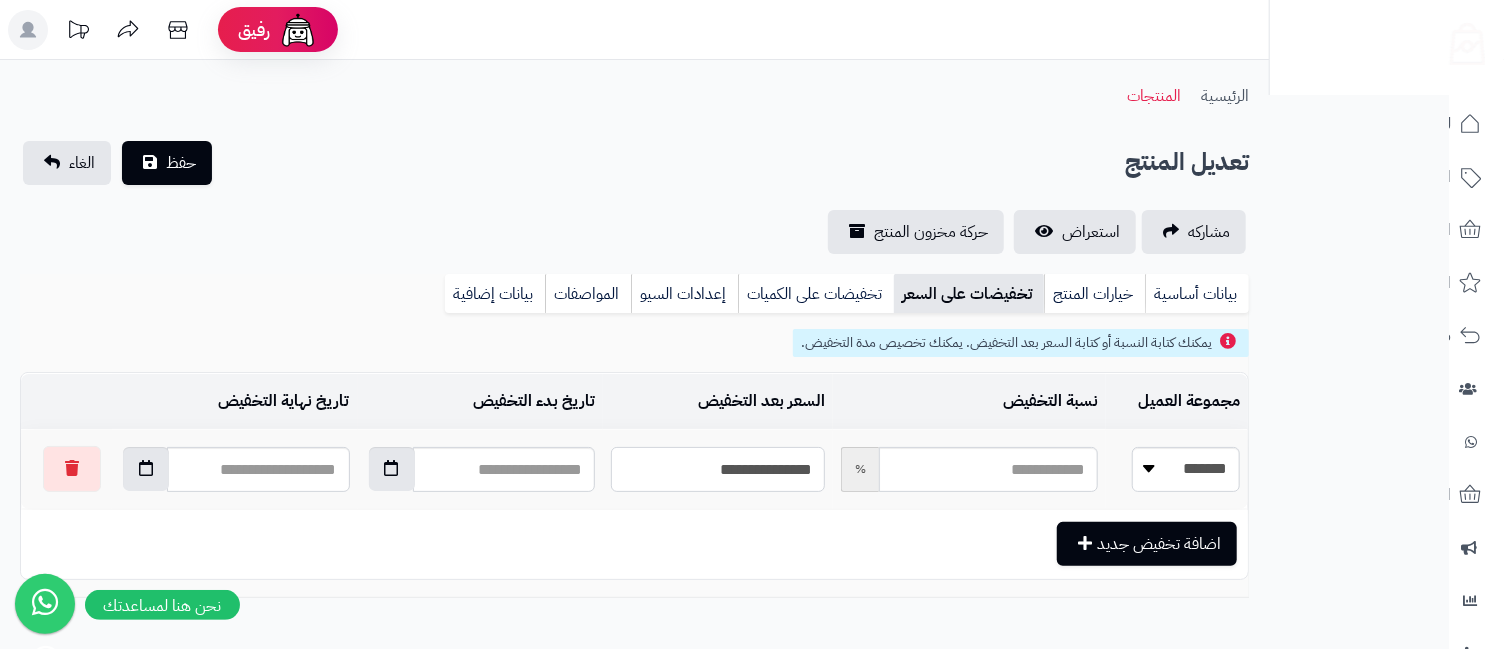 type on "*****" 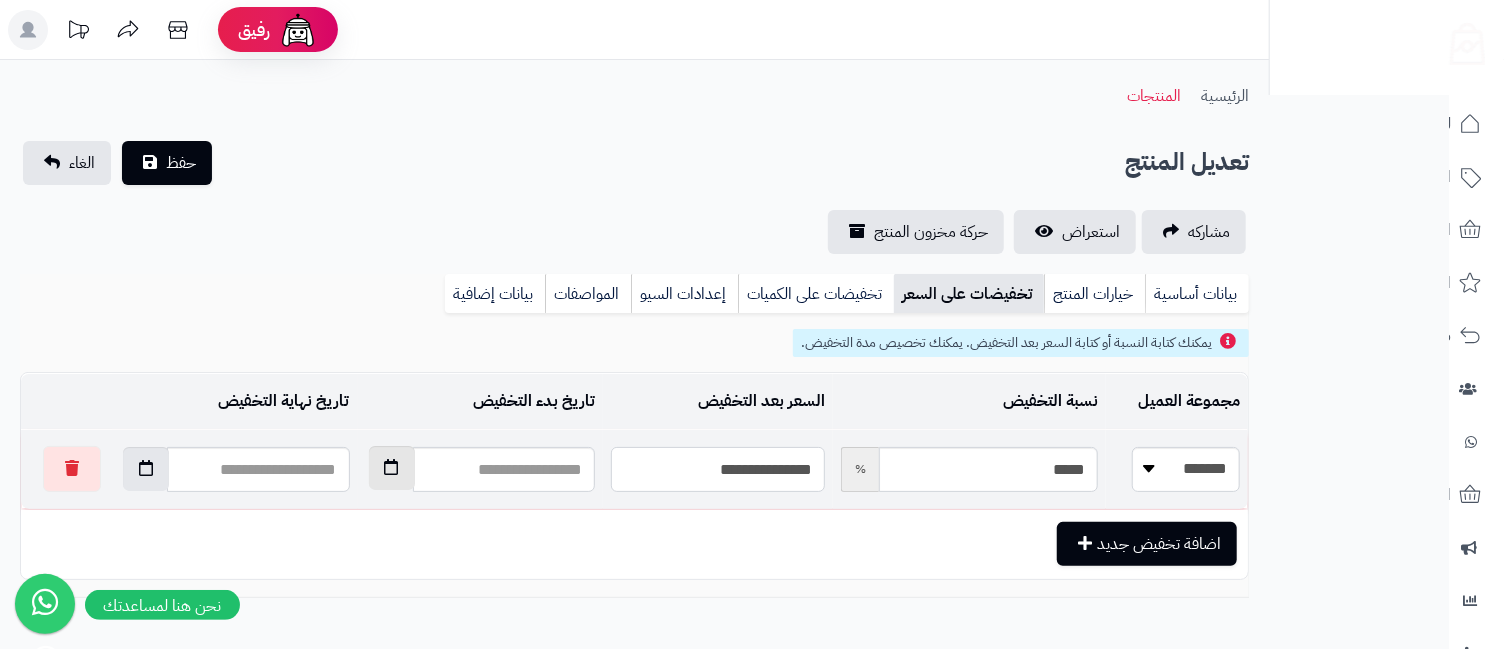 click at bounding box center [392, 468] 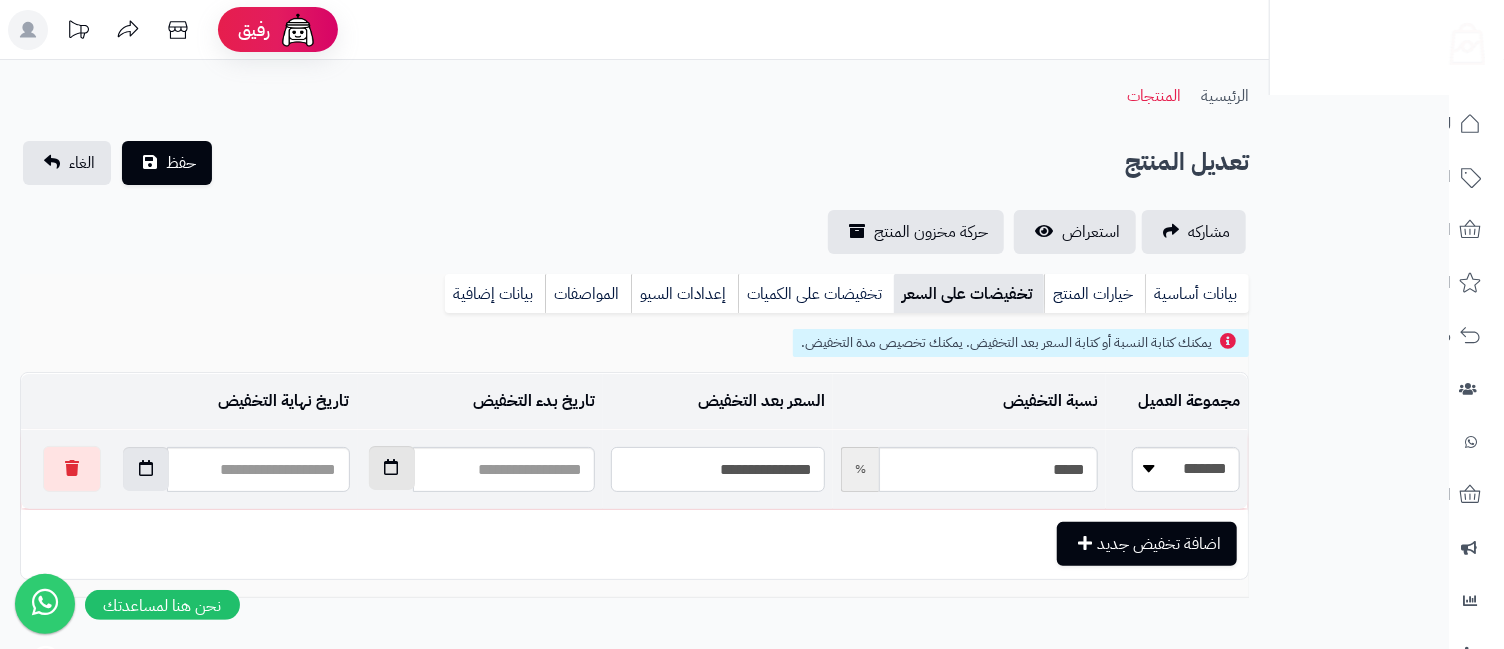 type on "**********" 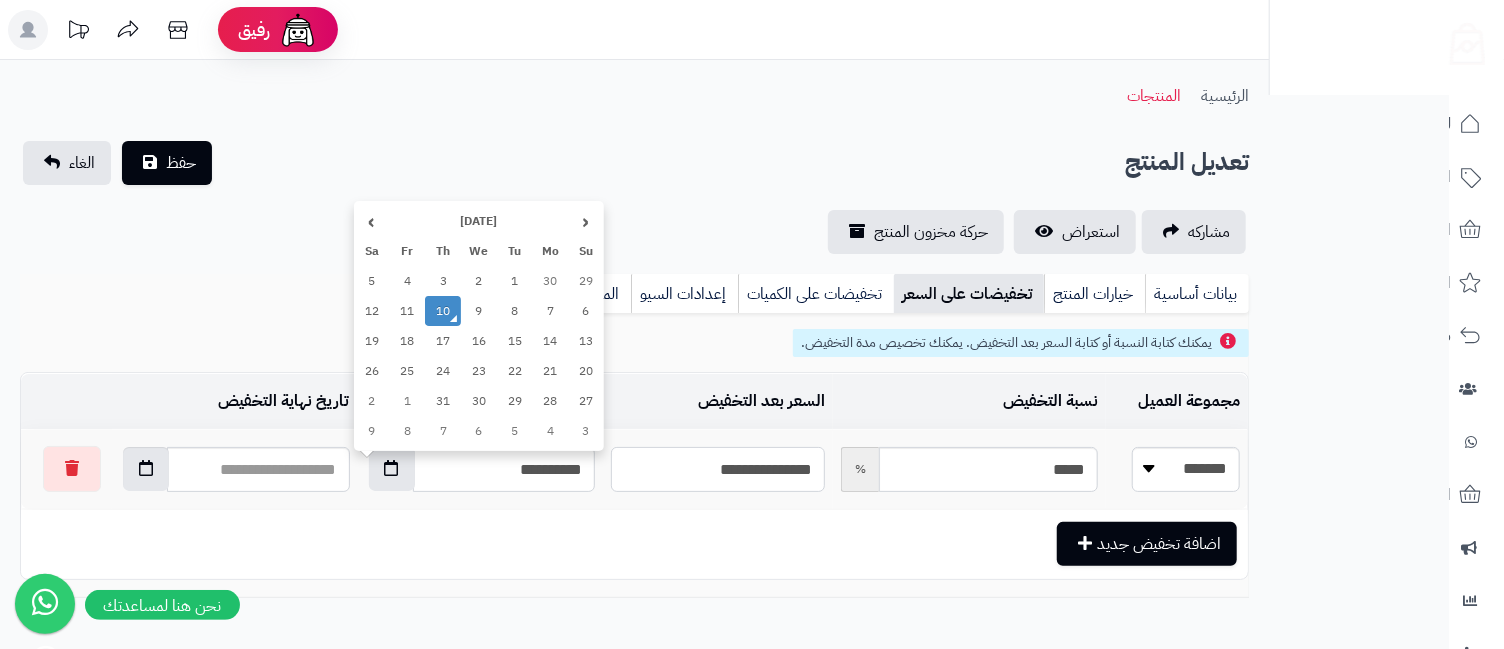 click on "10" at bounding box center [443, 311] 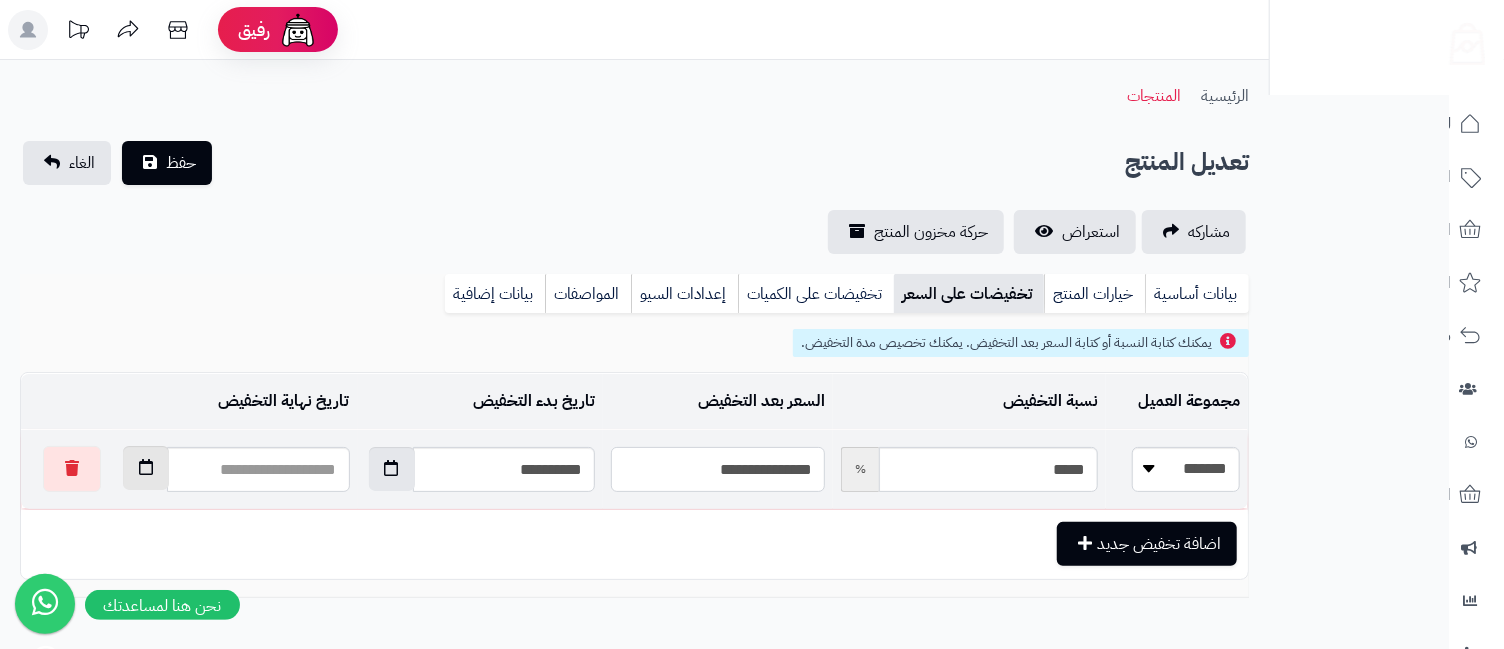 click at bounding box center (146, 468) 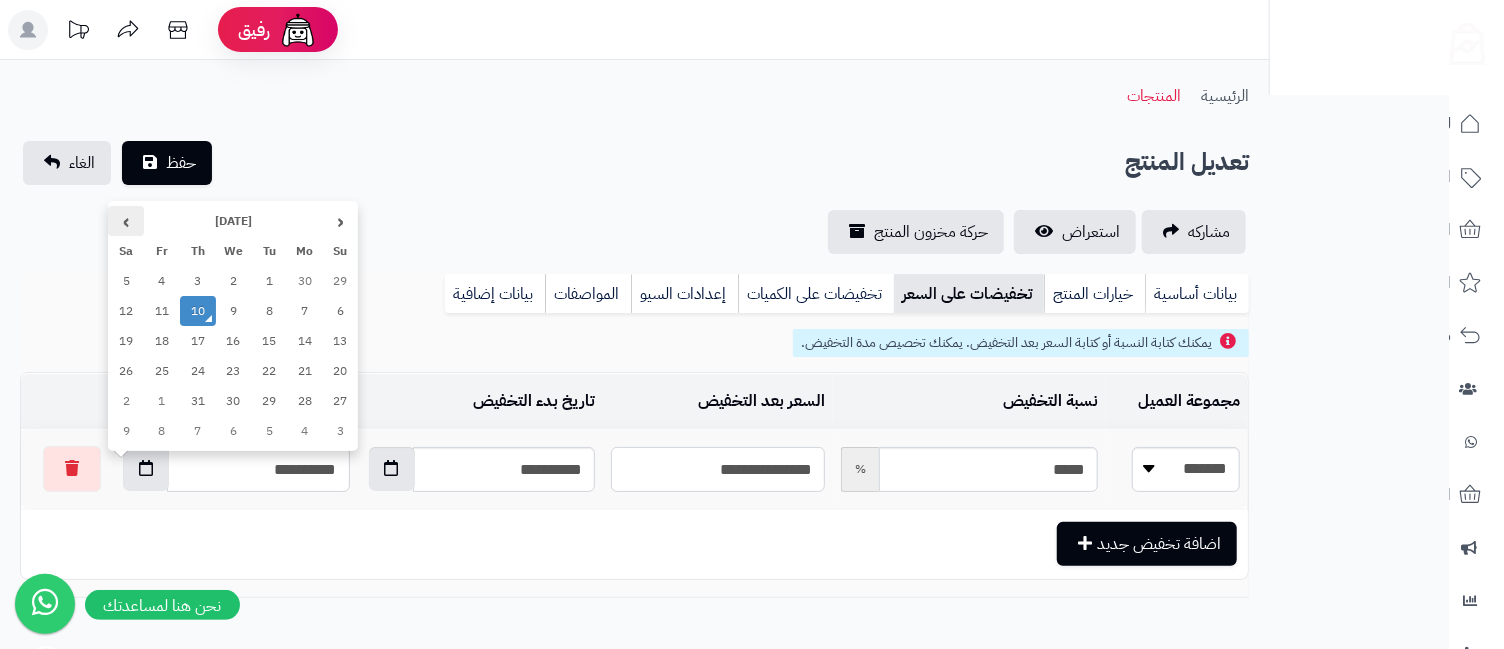 click on "›" at bounding box center (126, 221) 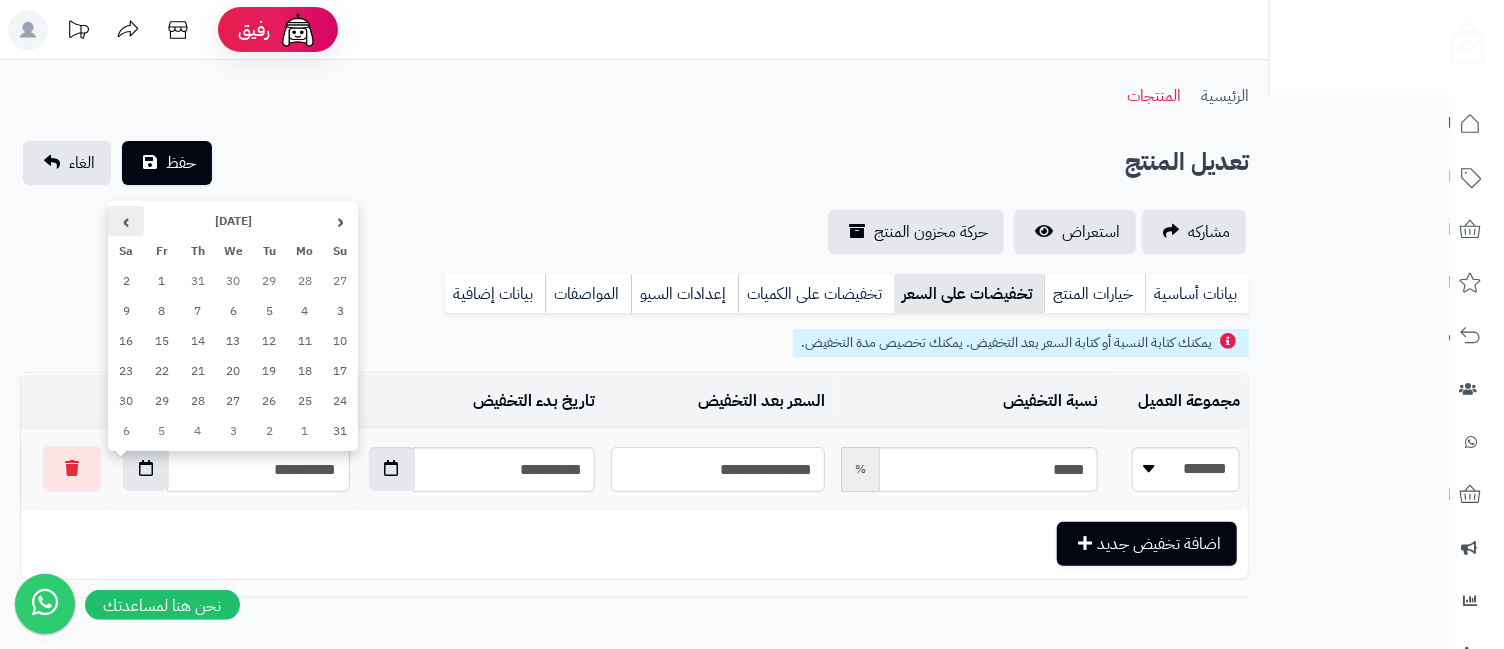 click on "›" at bounding box center (126, 221) 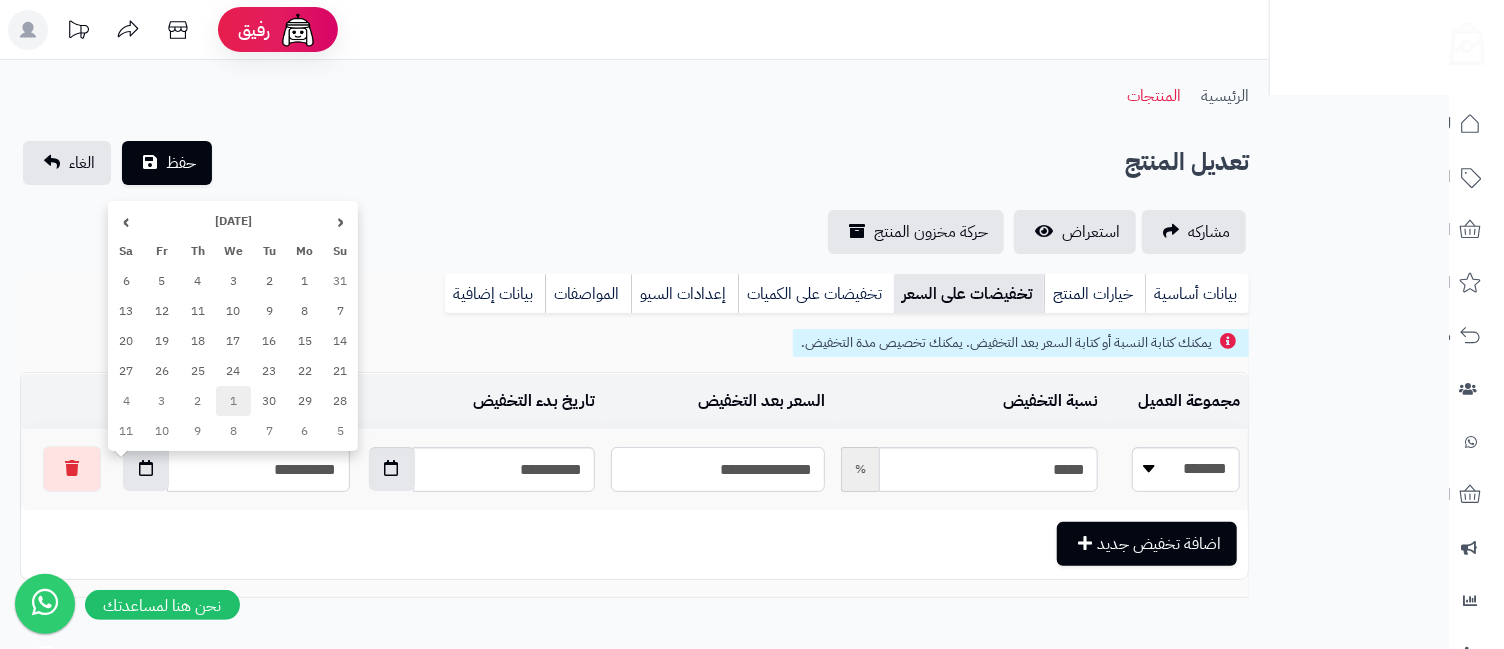 click on "1" at bounding box center [234, 401] 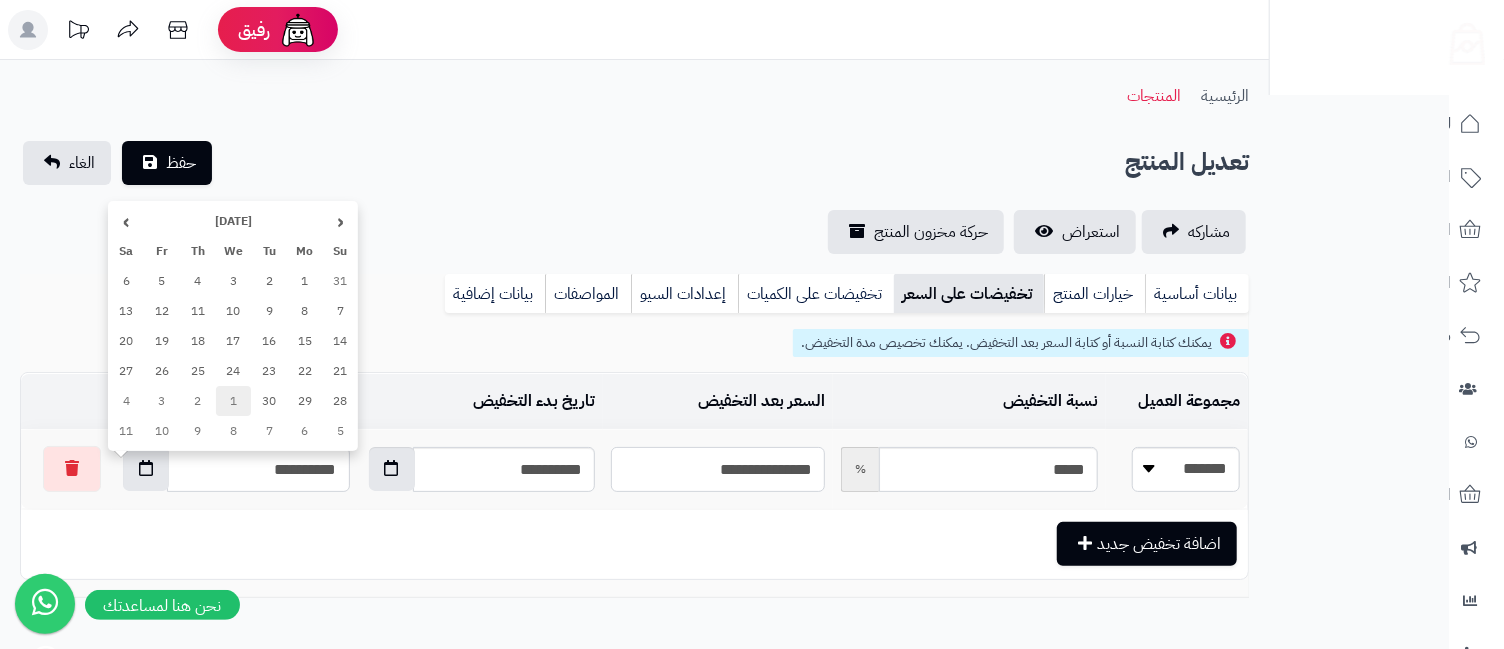 type on "**********" 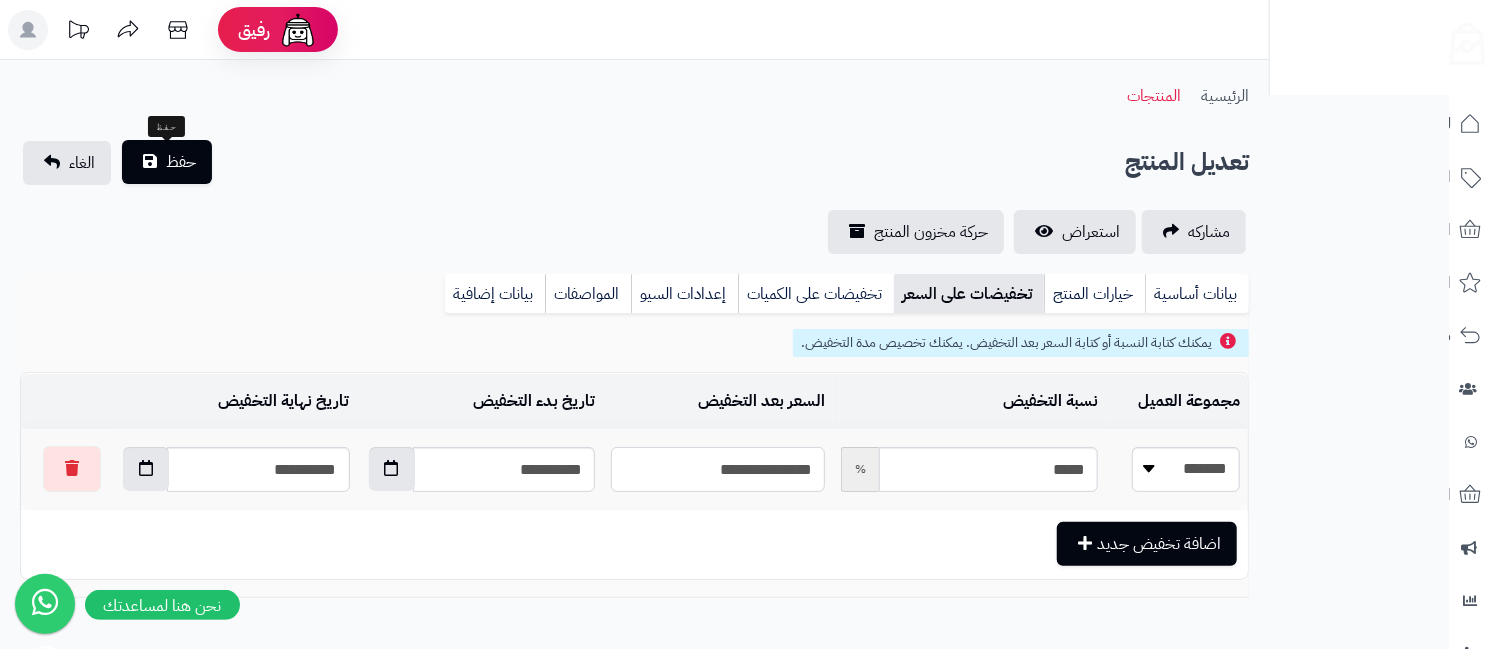 type on "**********" 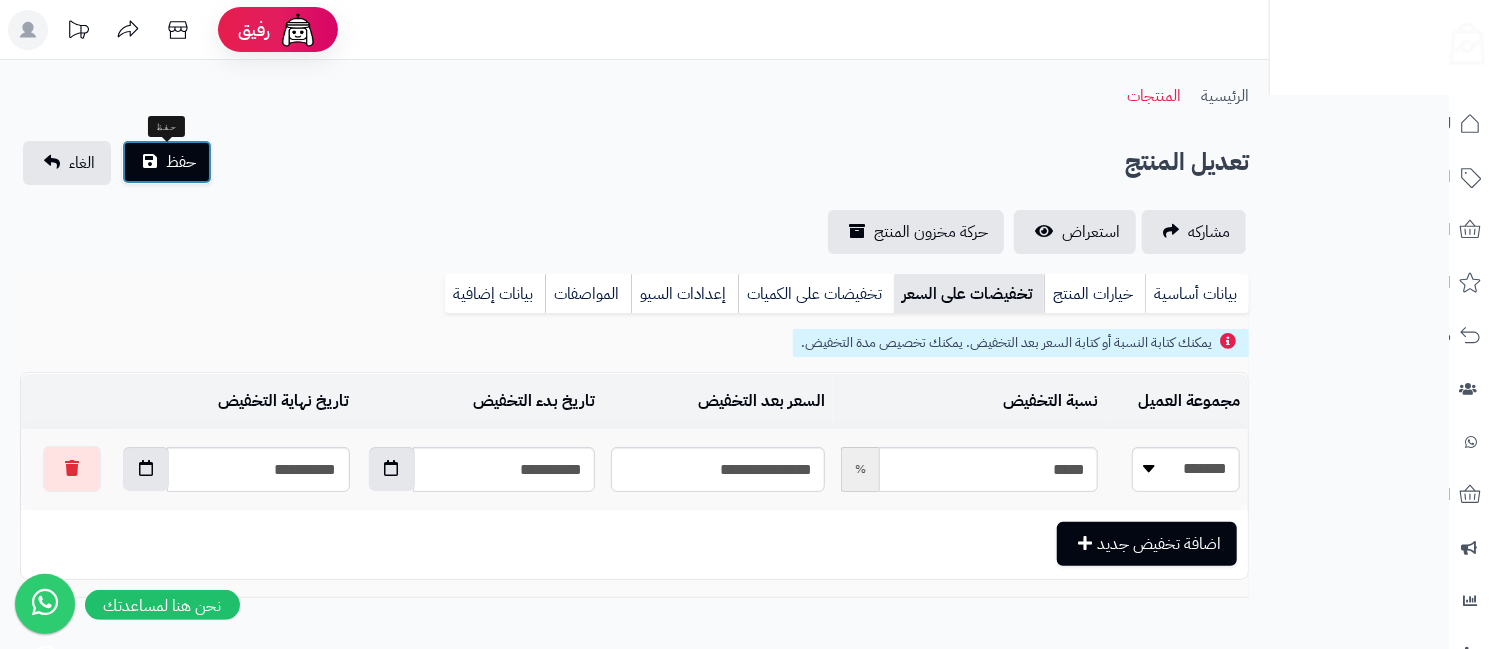 click on "حفظ" at bounding box center [181, 162] 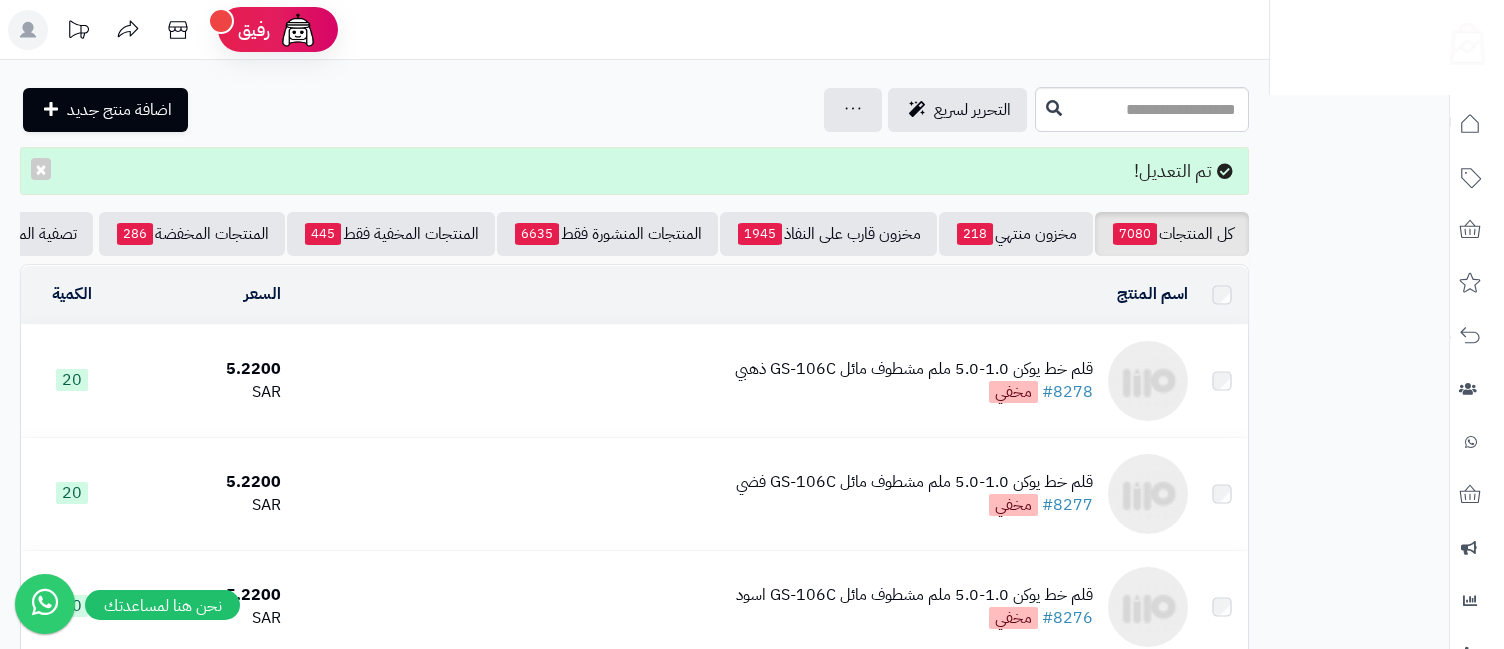 scroll, scrollTop: 0, scrollLeft: 0, axis: both 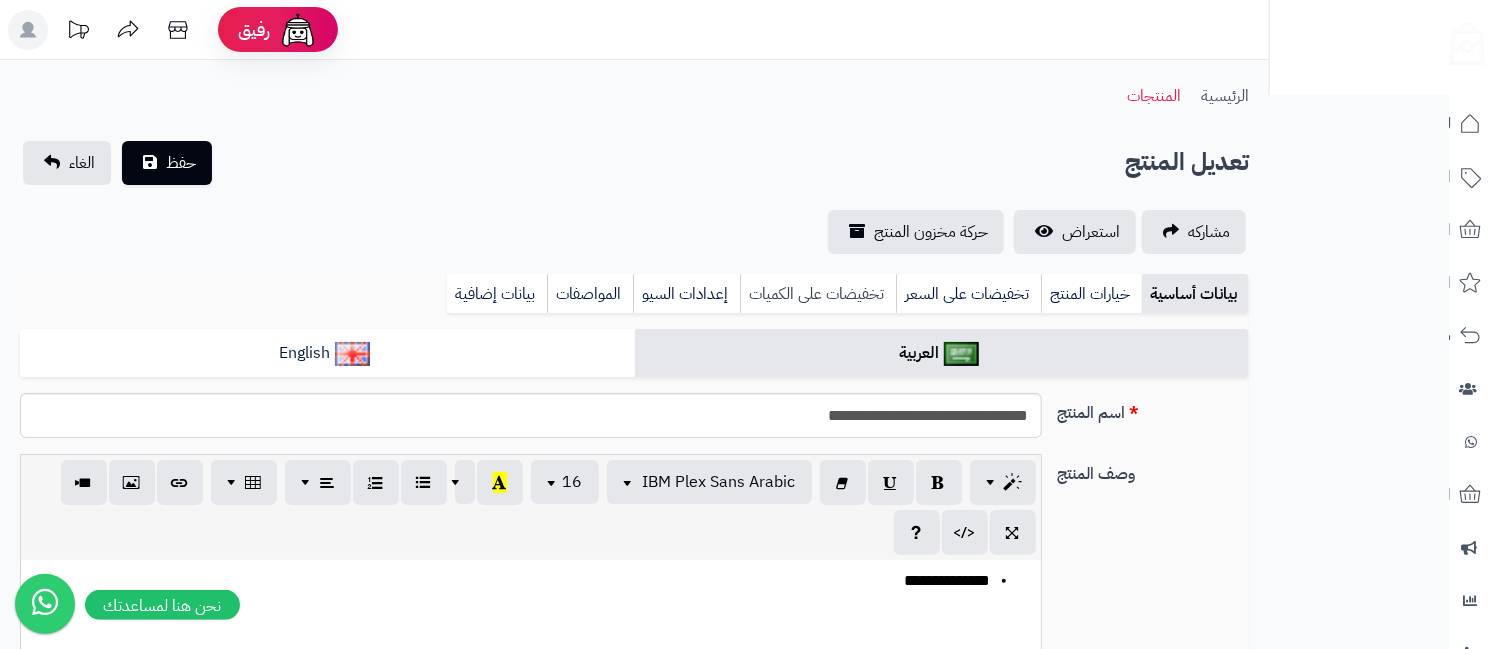 click on "تخفيضات على الكميات" at bounding box center (818, 294) 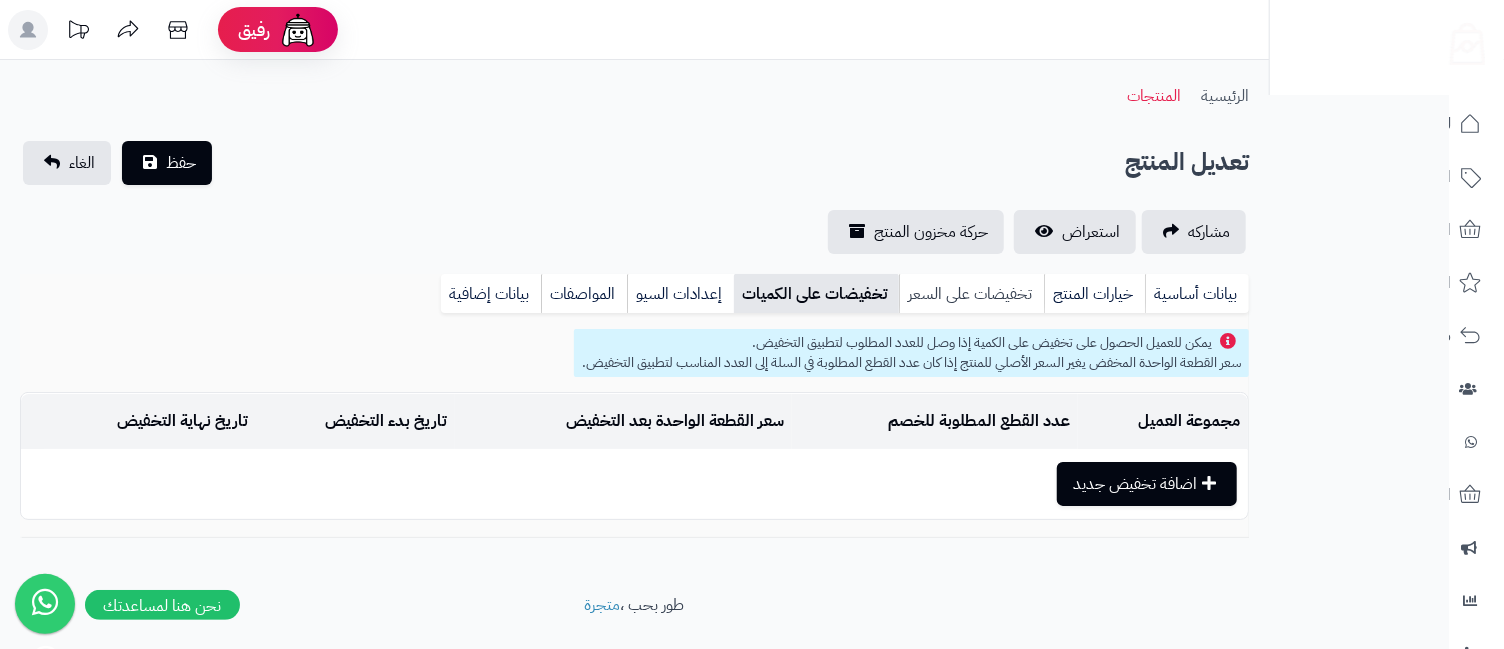 click on "تخفيضات على السعر" at bounding box center [971, 294] 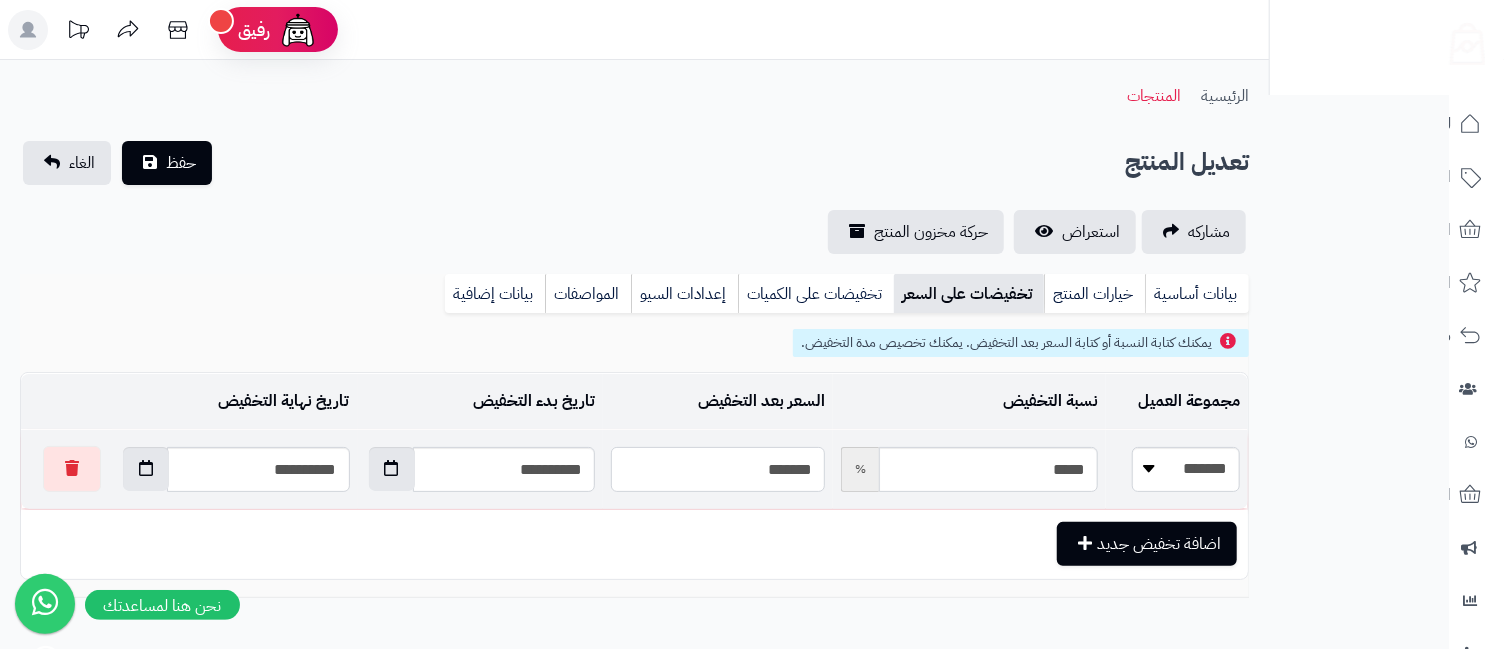 click on "*******" at bounding box center [718, 469] 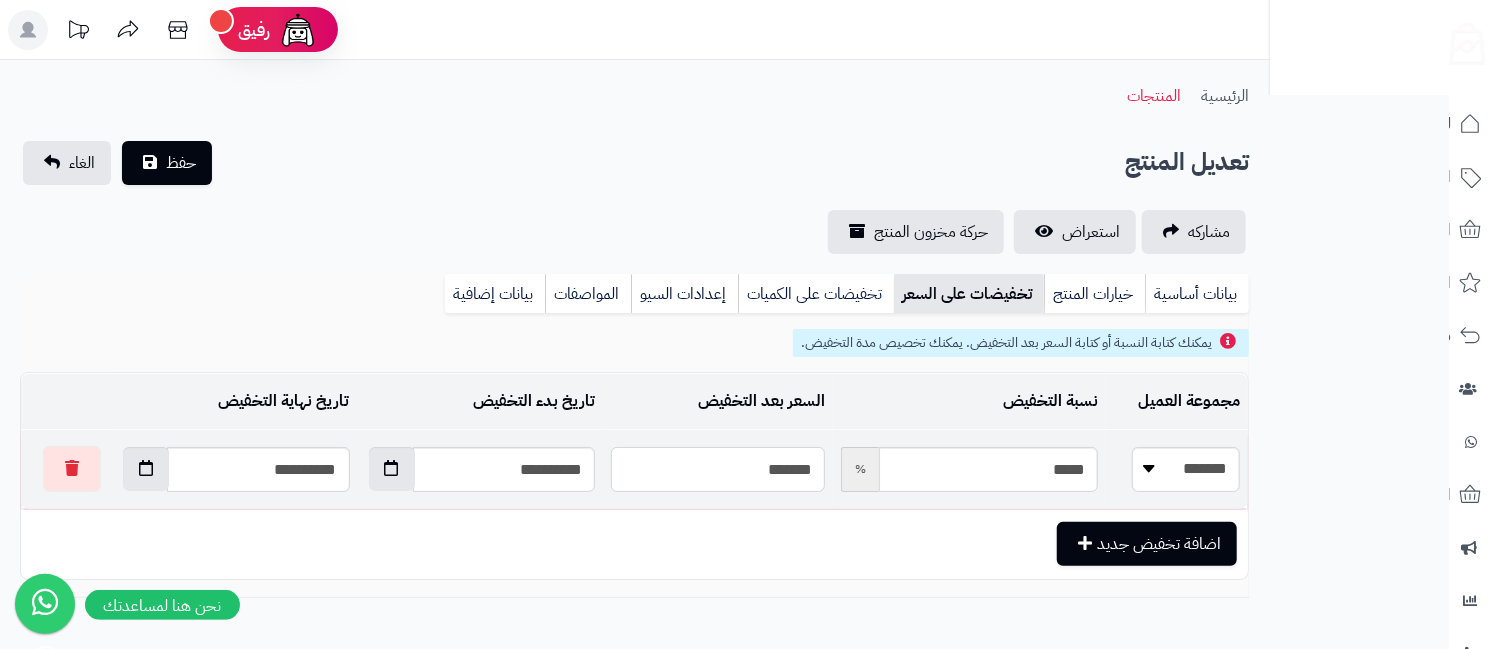 paste 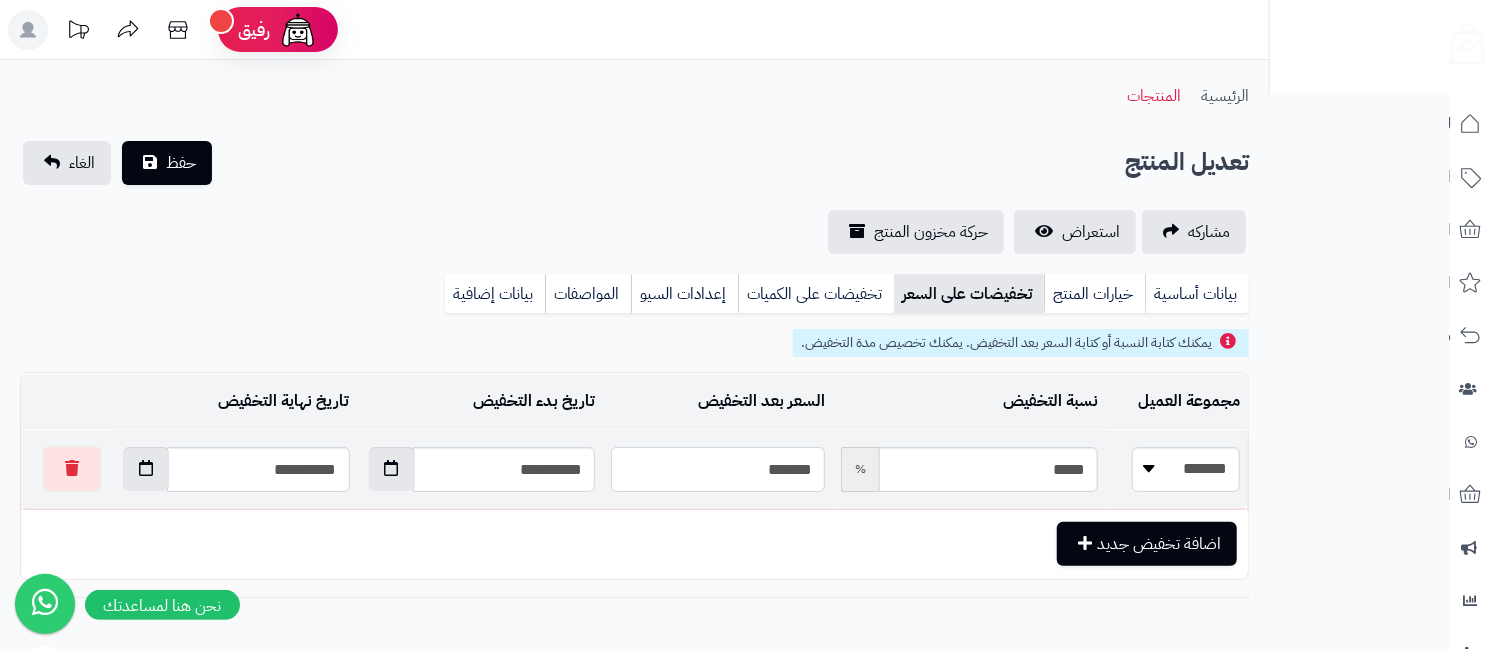 type on "******" 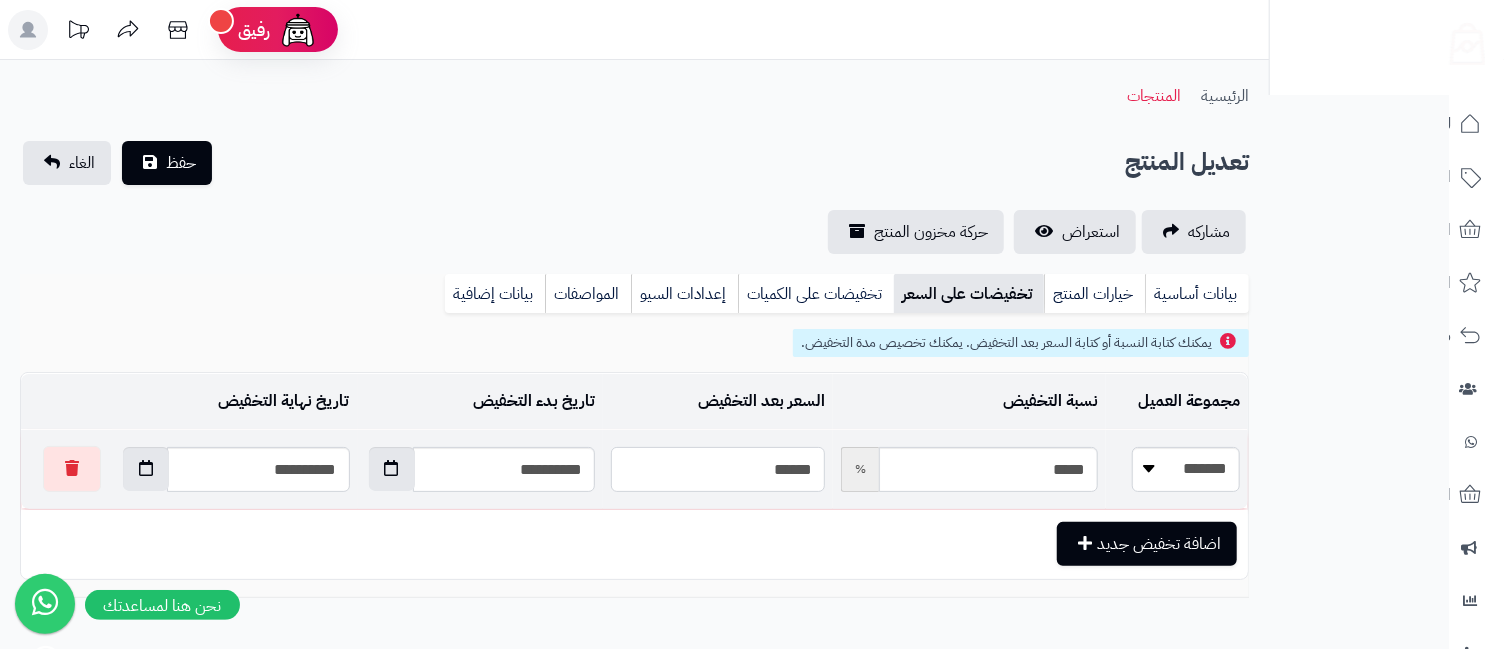 type on "**********" 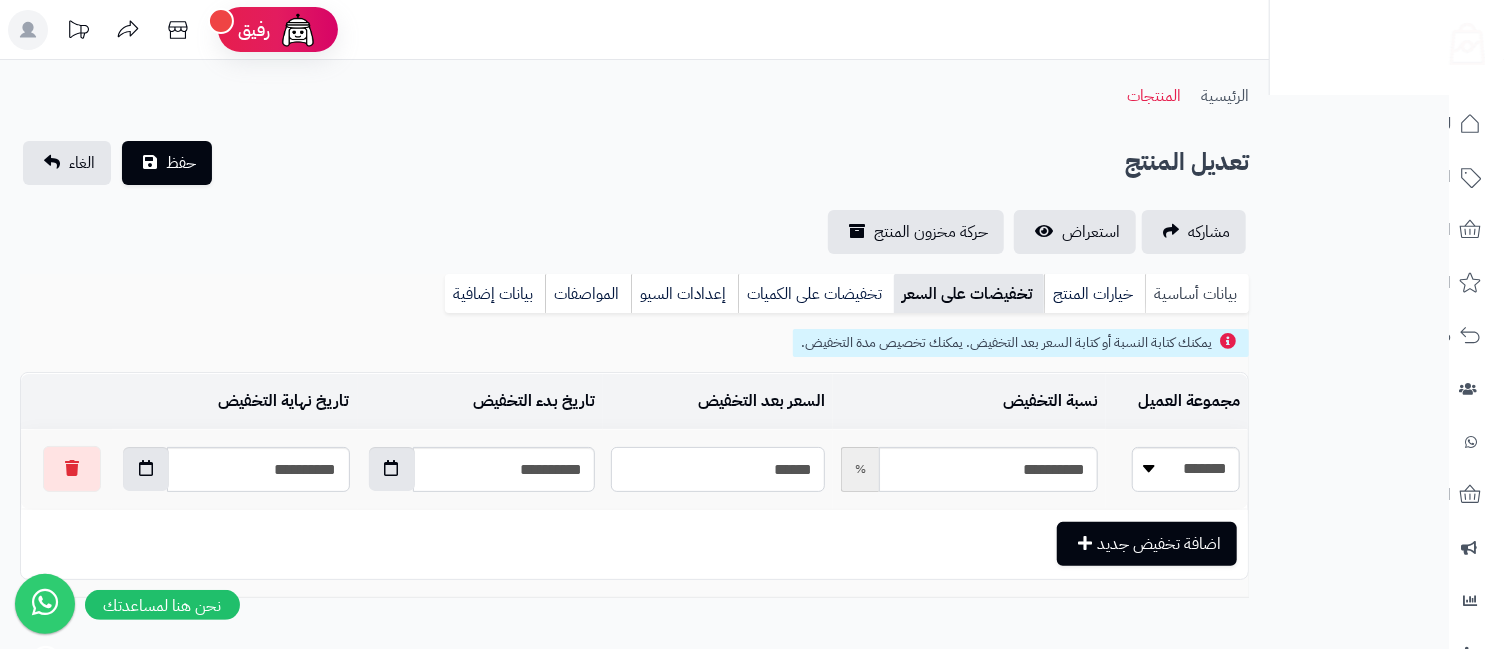 type on "******" 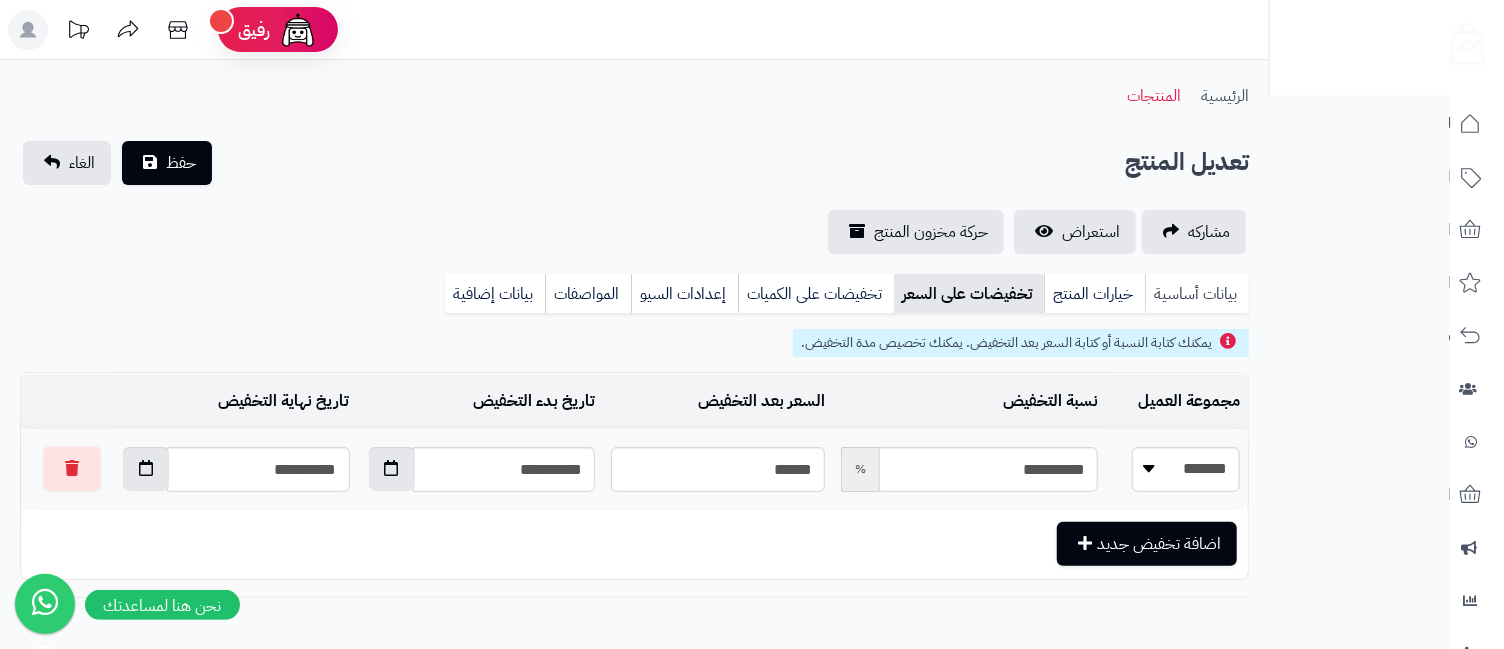 click on "بيانات أساسية" at bounding box center [1197, 294] 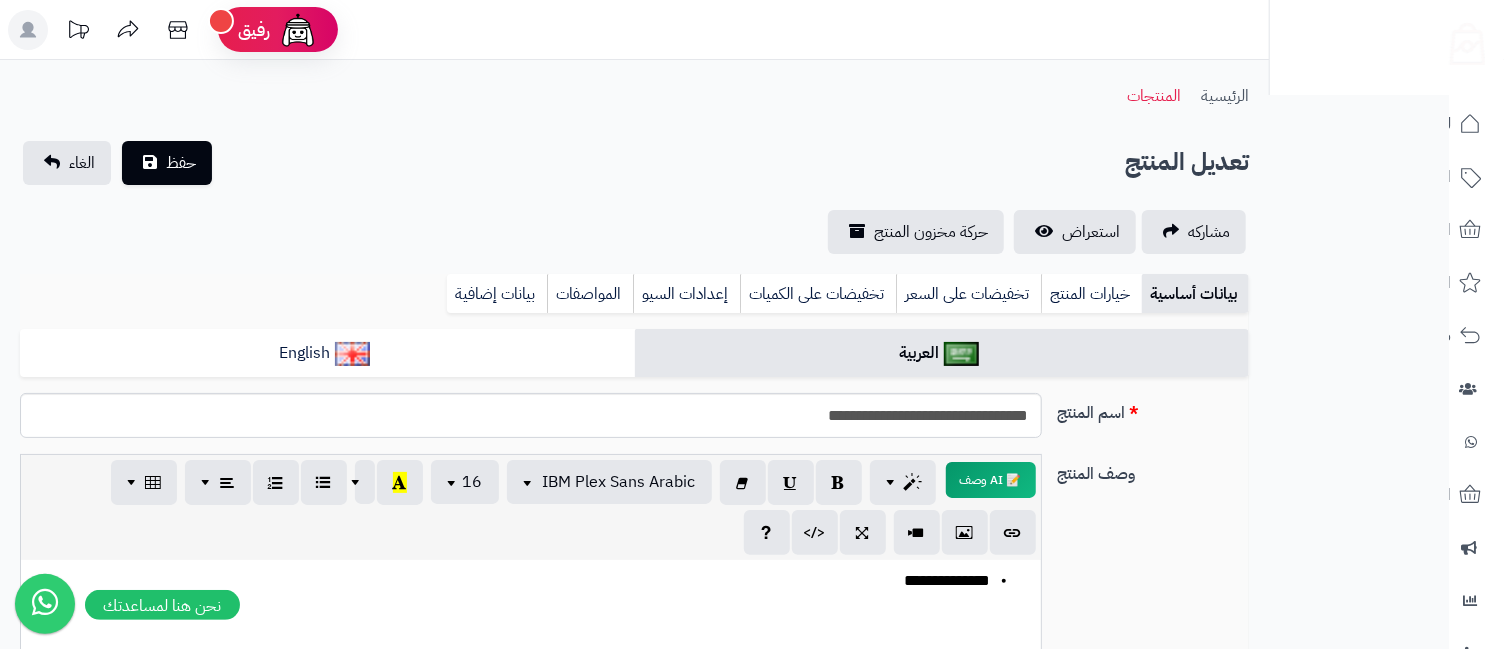 scroll, scrollTop: 0, scrollLeft: 0, axis: both 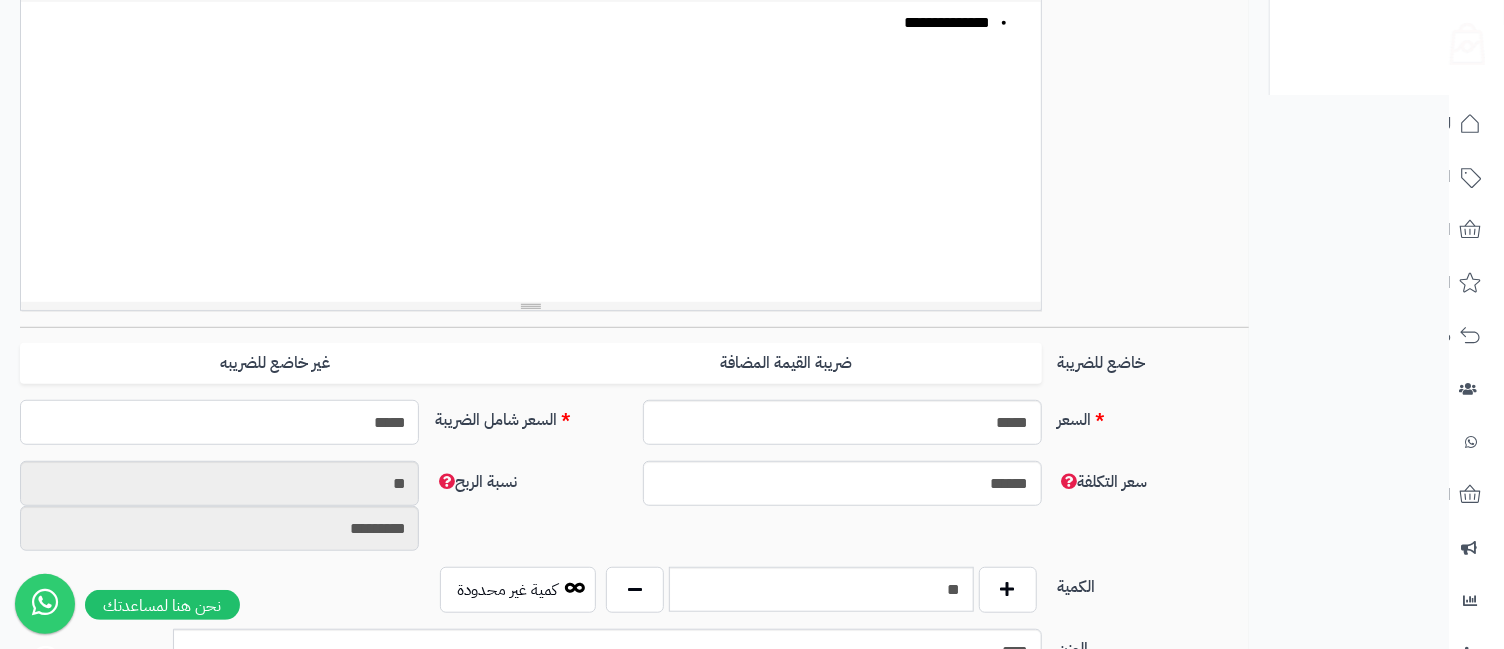 click on "*****" at bounding box center [219, 422] 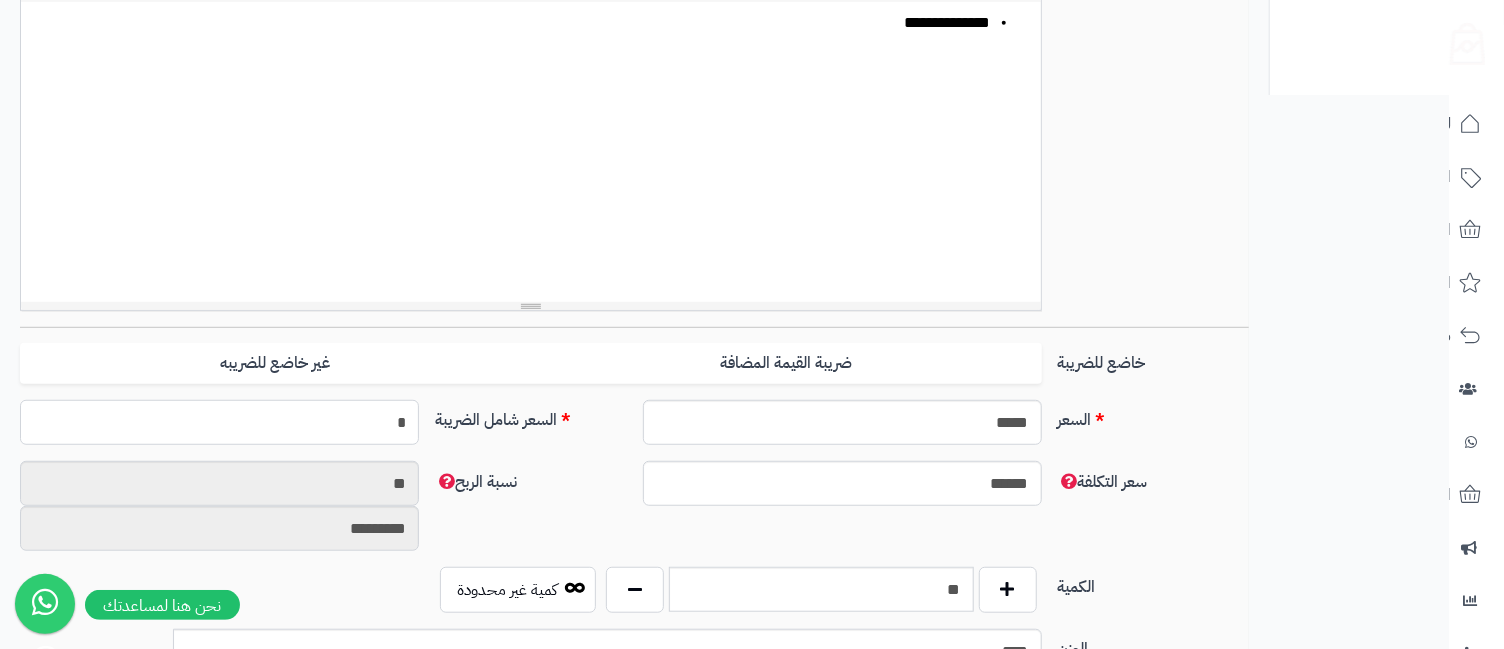 type on "**" 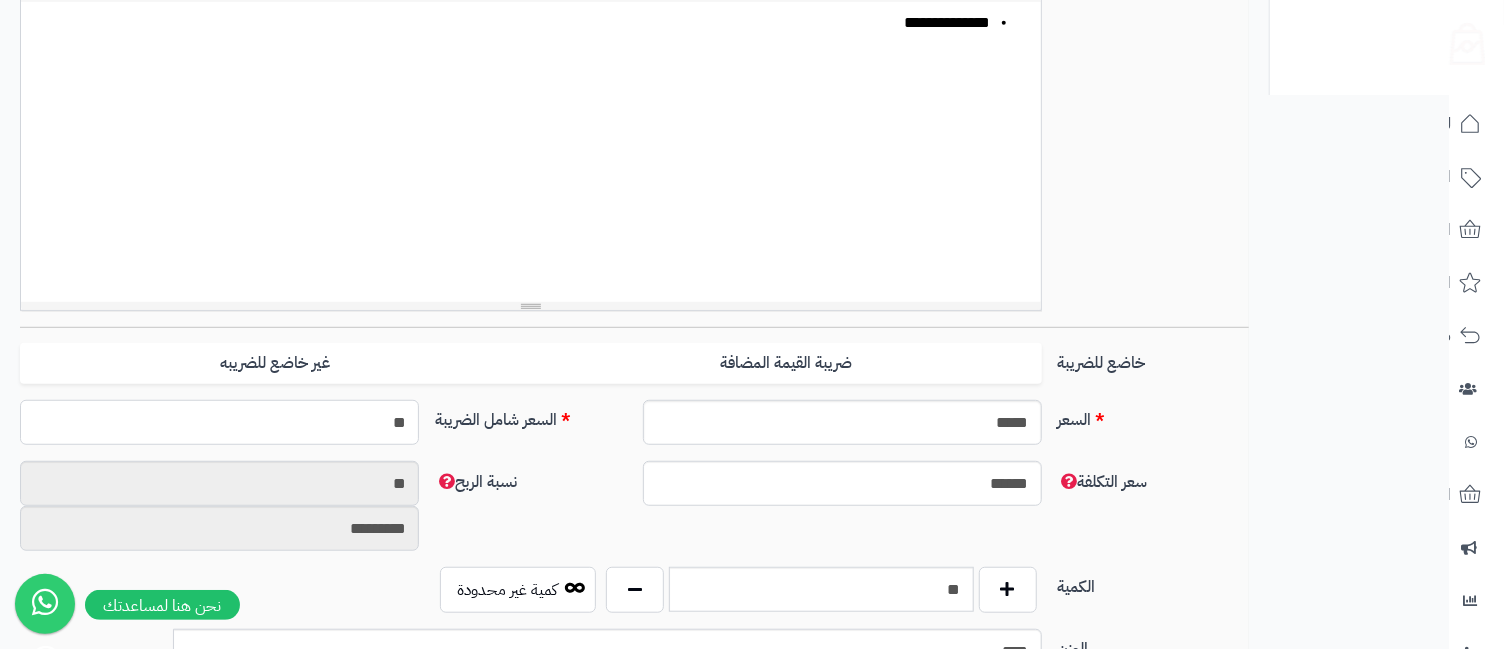 type on "**********" 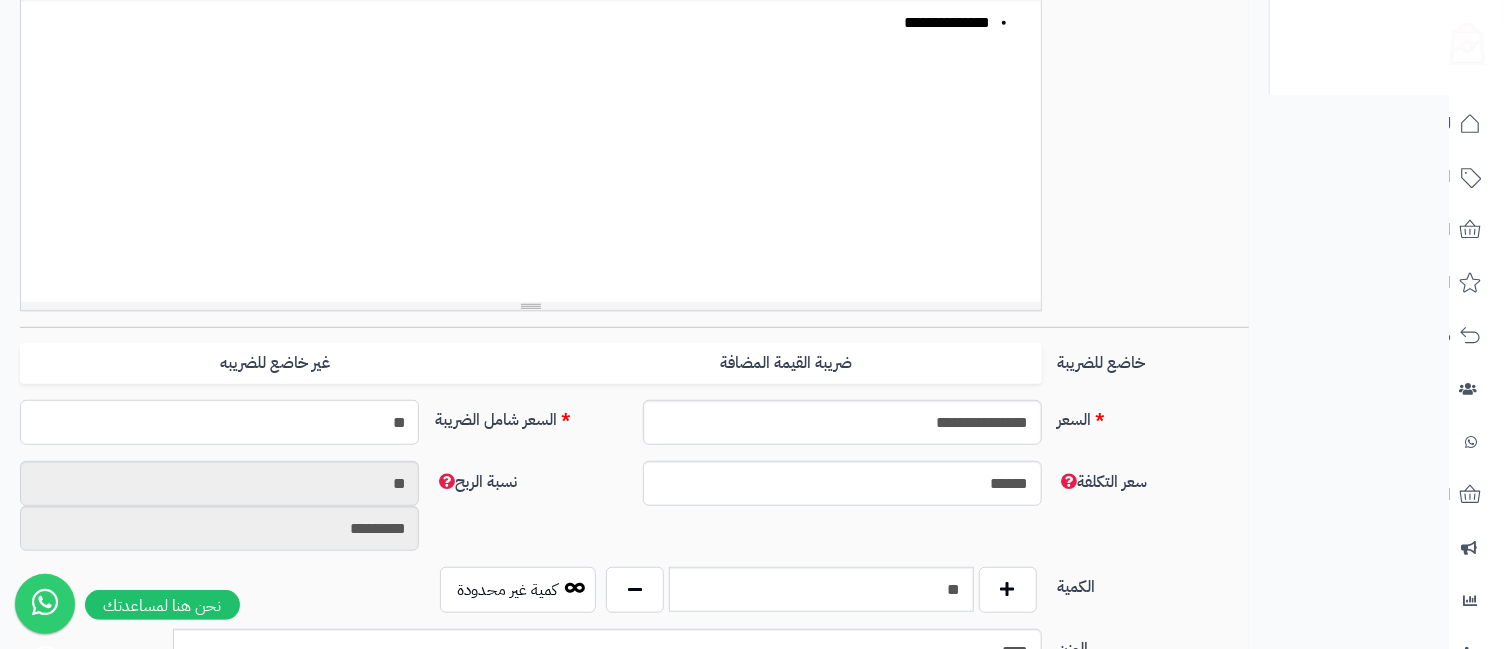 type on "**" 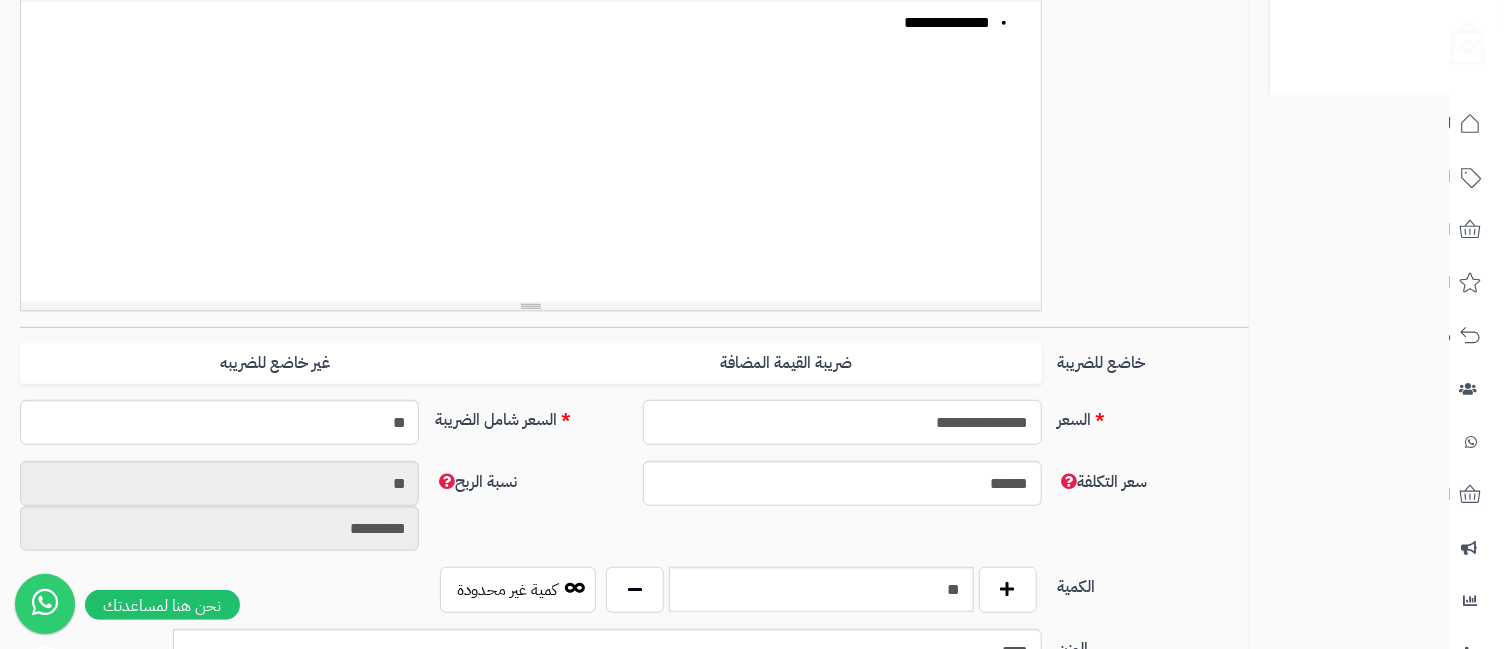 click on "**********" at bounding box center [842, 422] 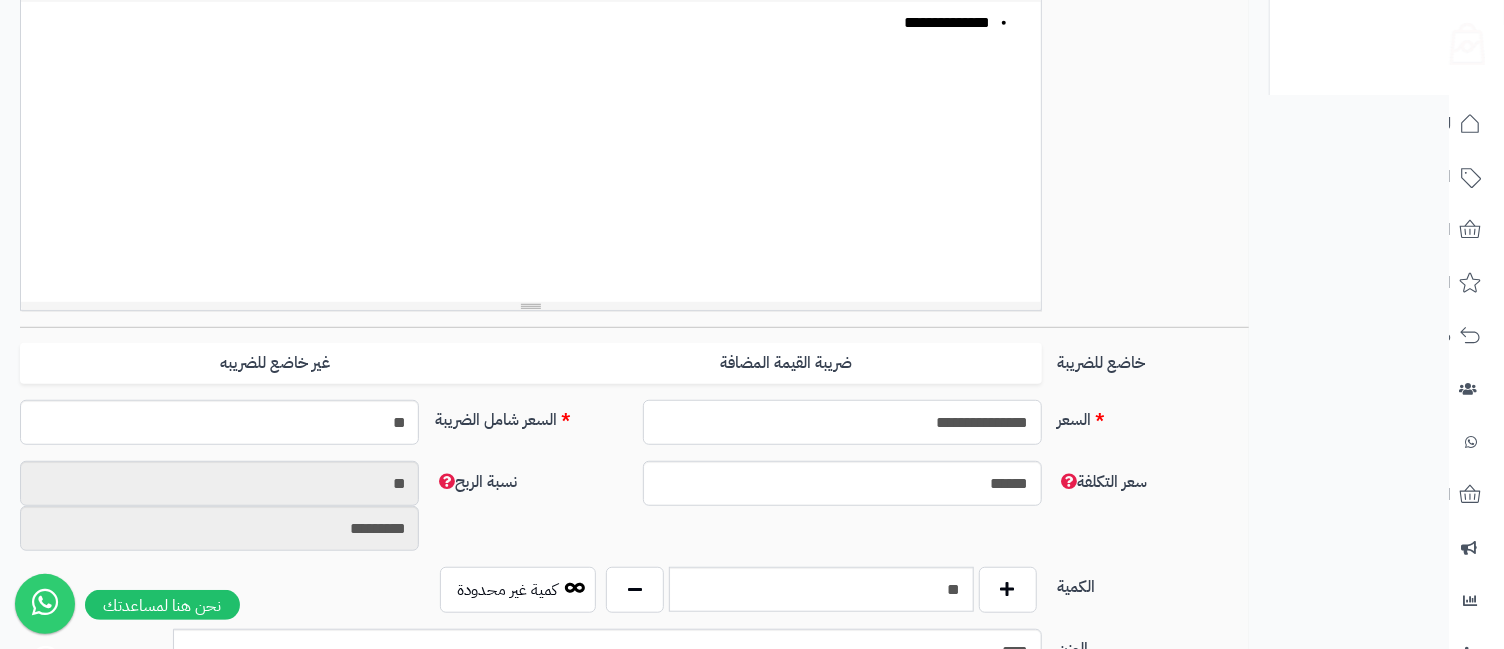 type on "*********" 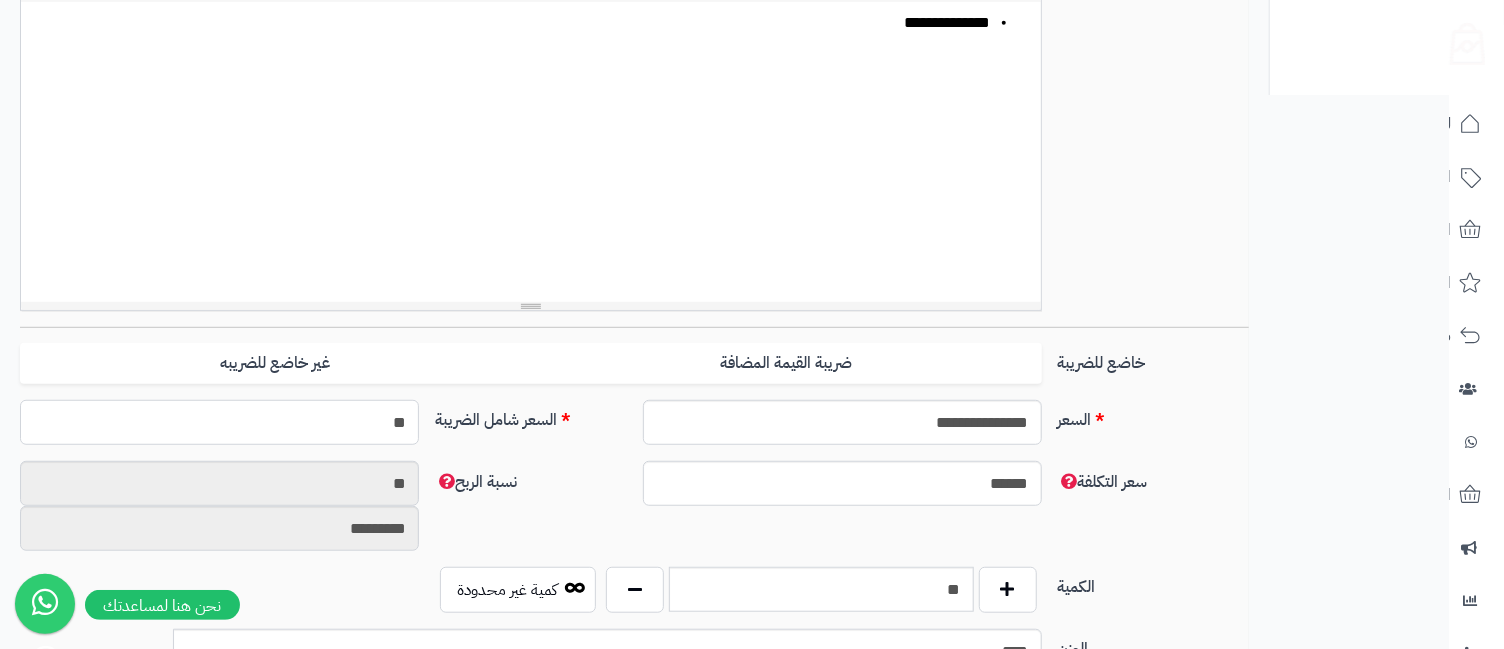 click on "**" at bounding box center [219, 422] 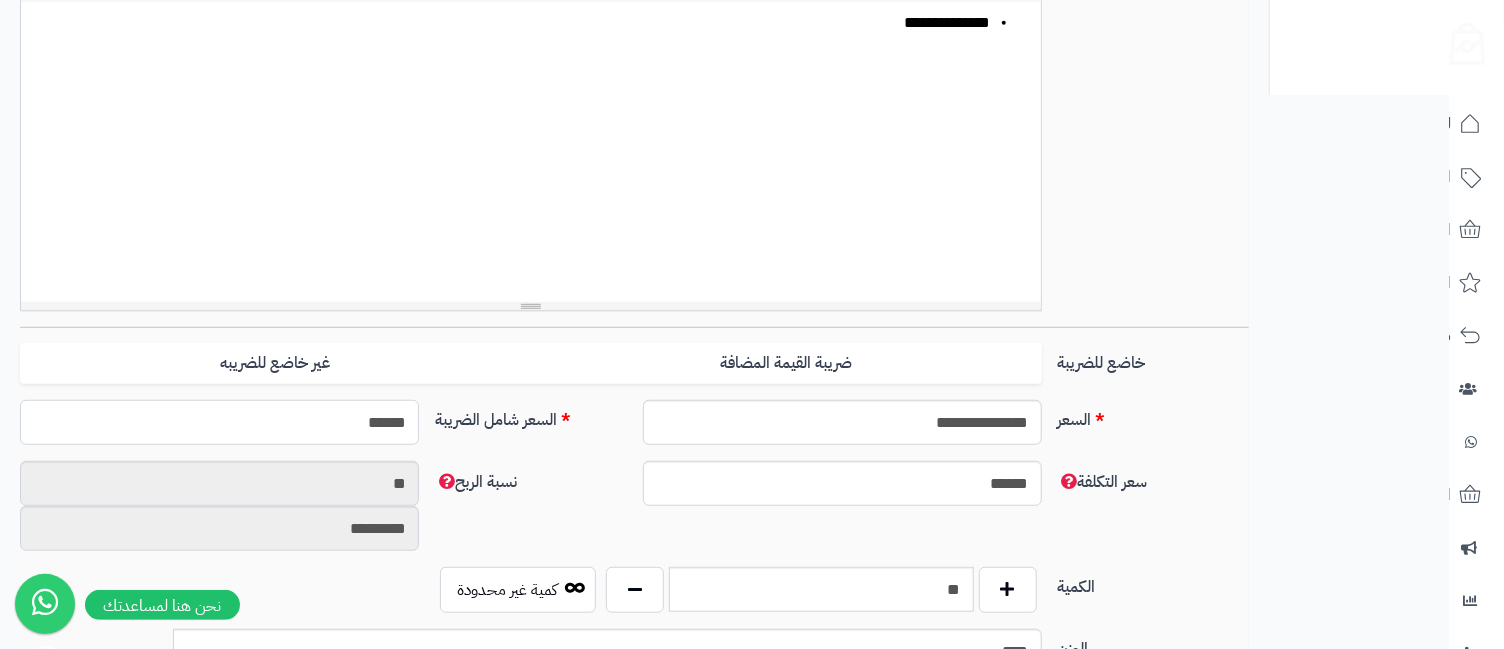 type on "*****" 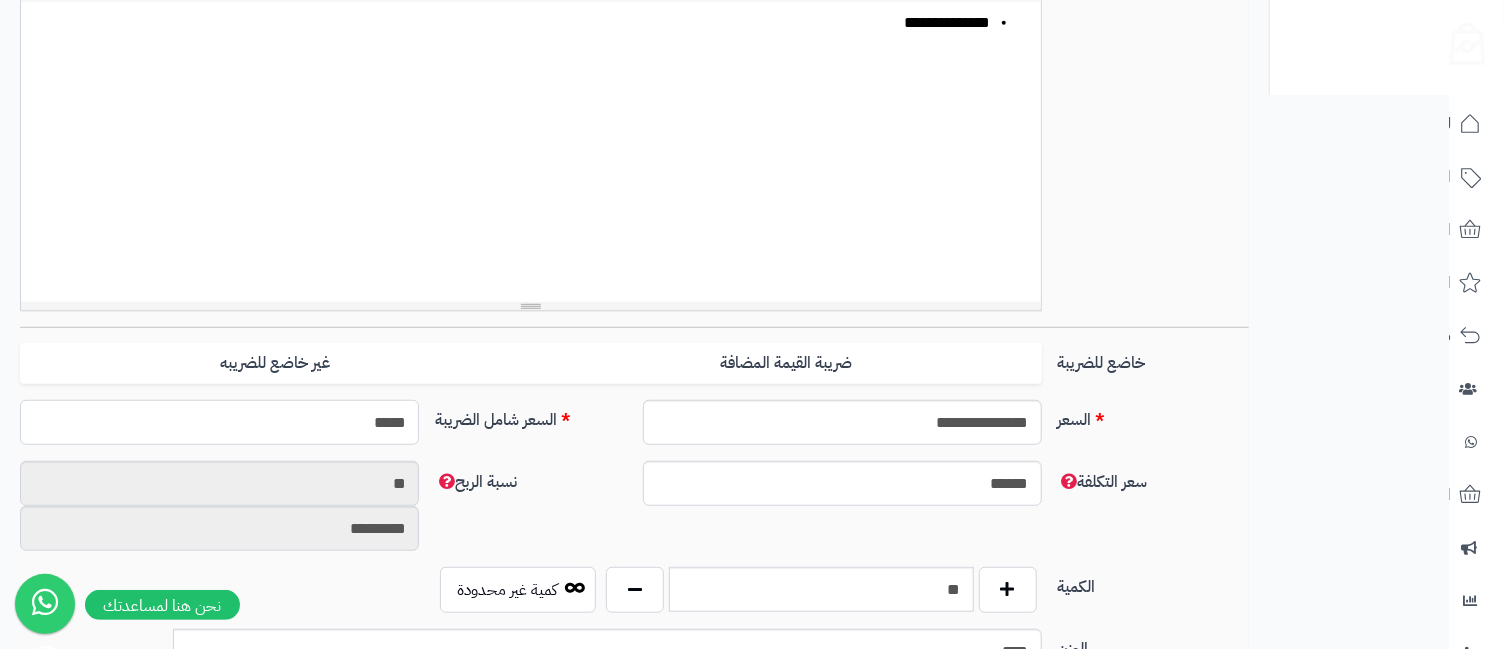 type on "****" 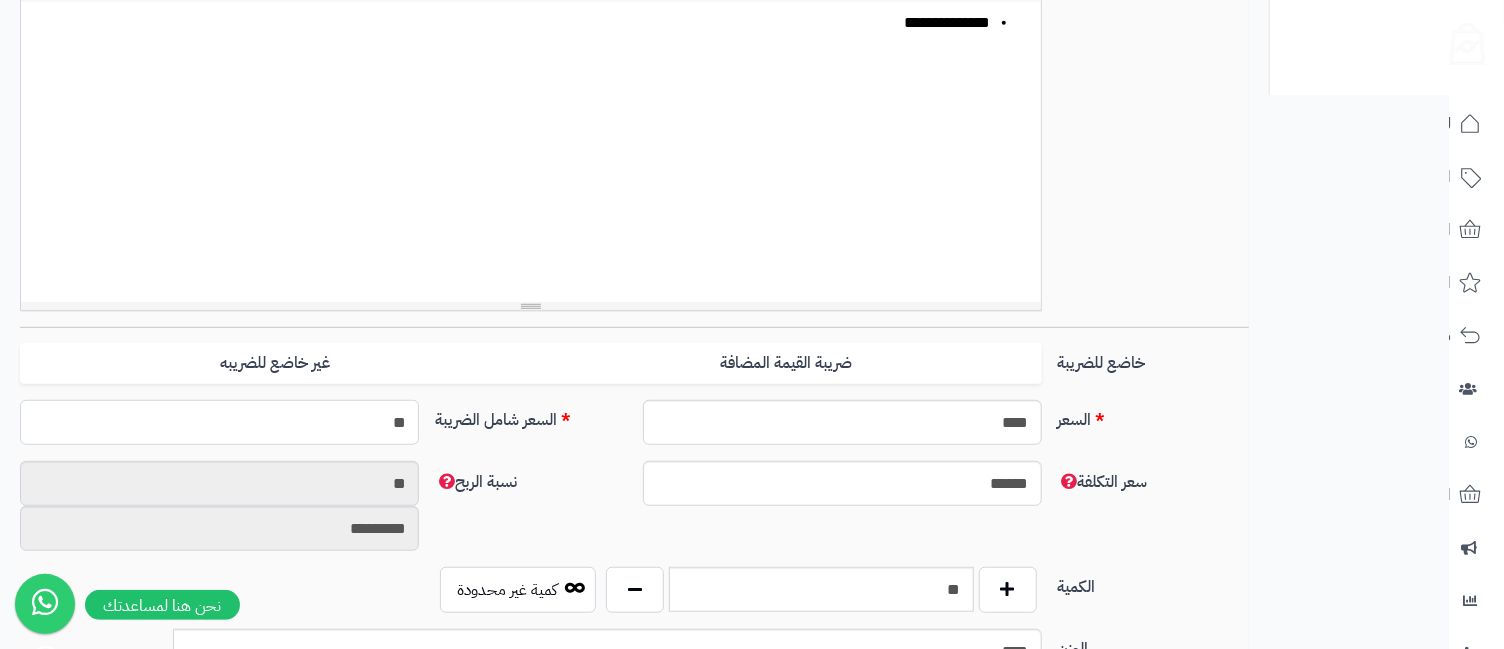type on "*" 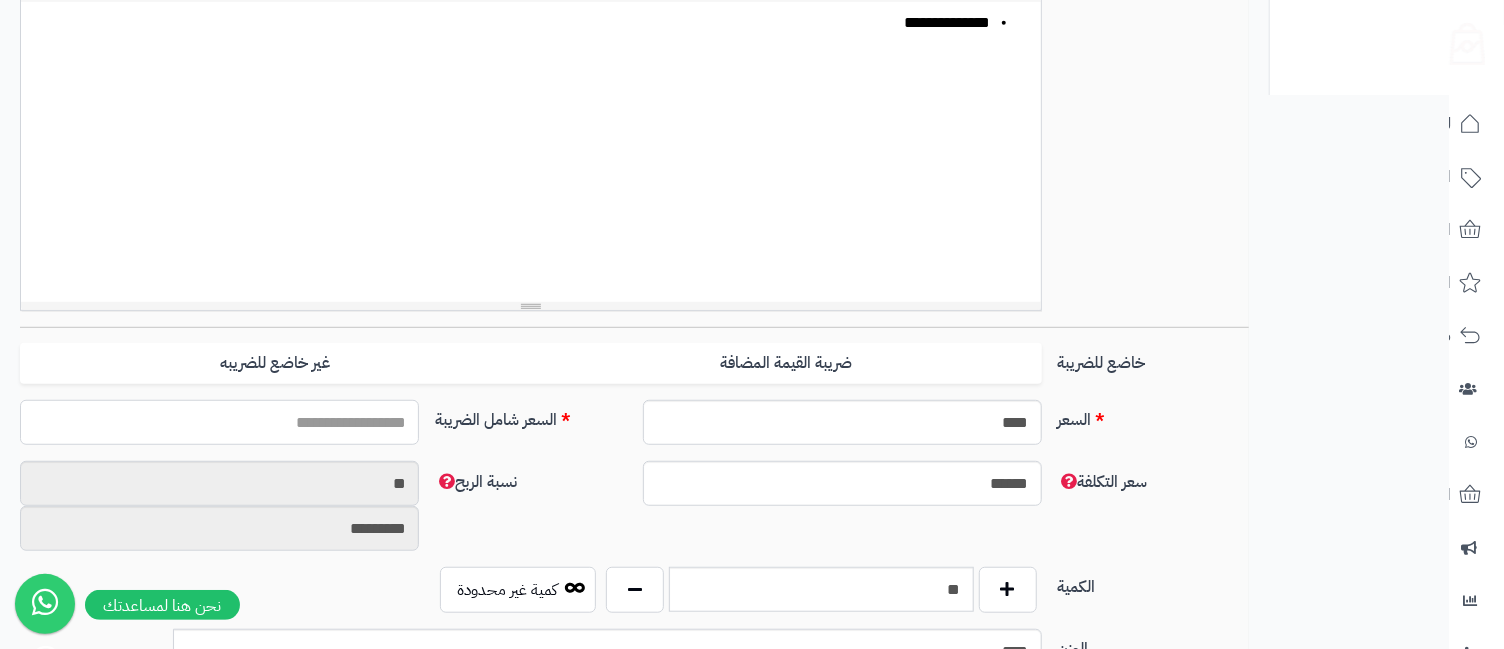 type on "*" 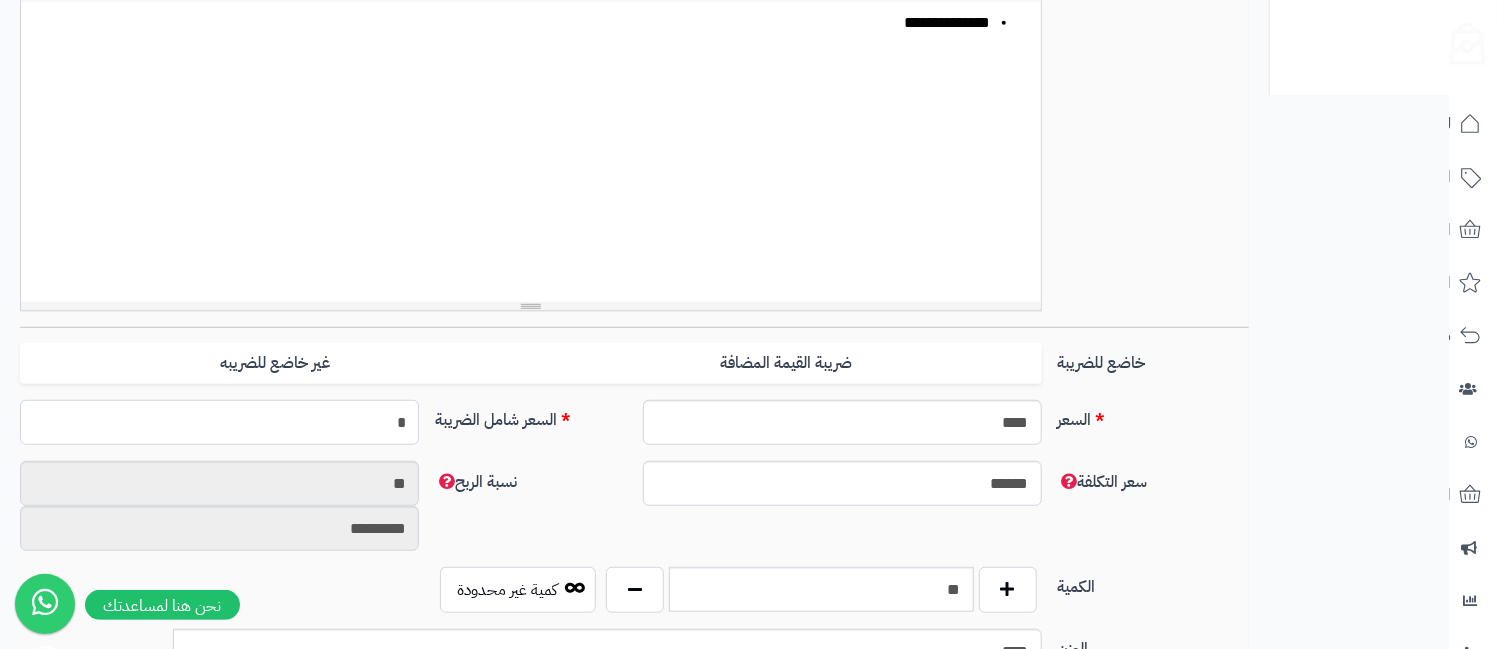 type on "*" 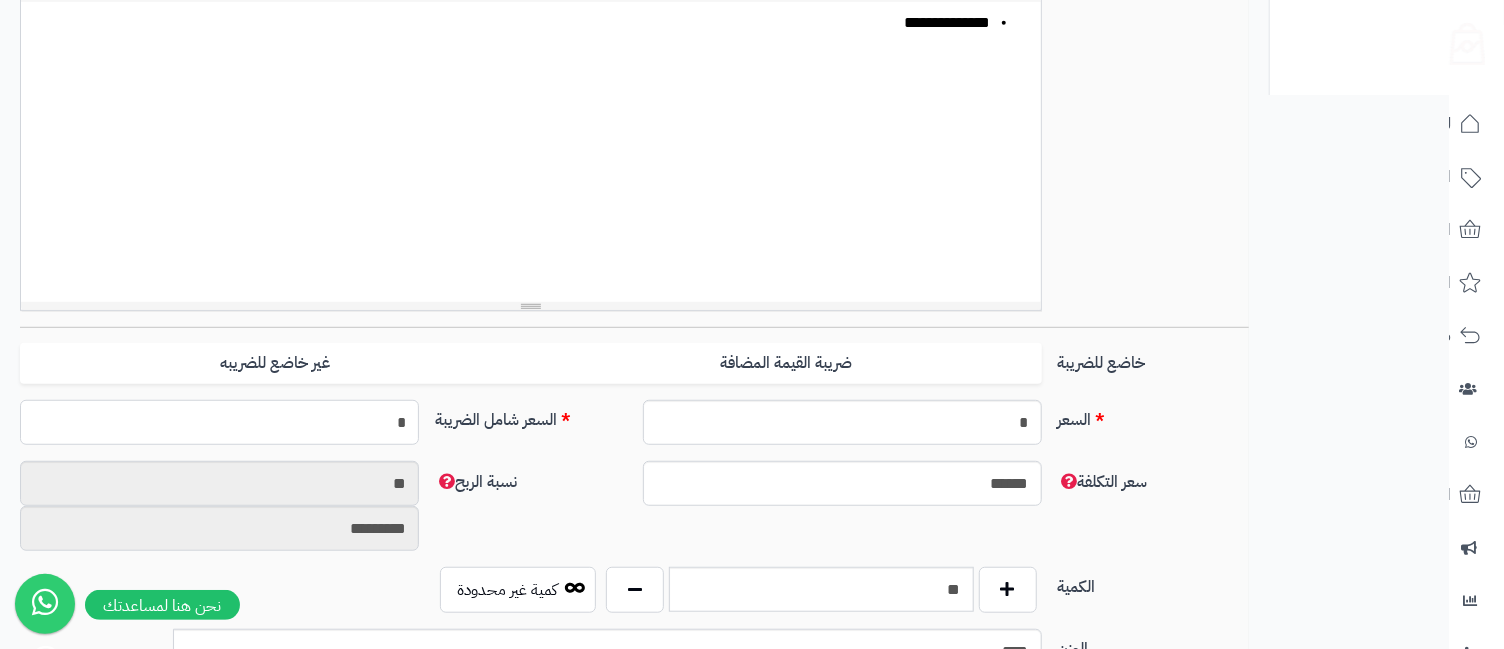 type on "**" 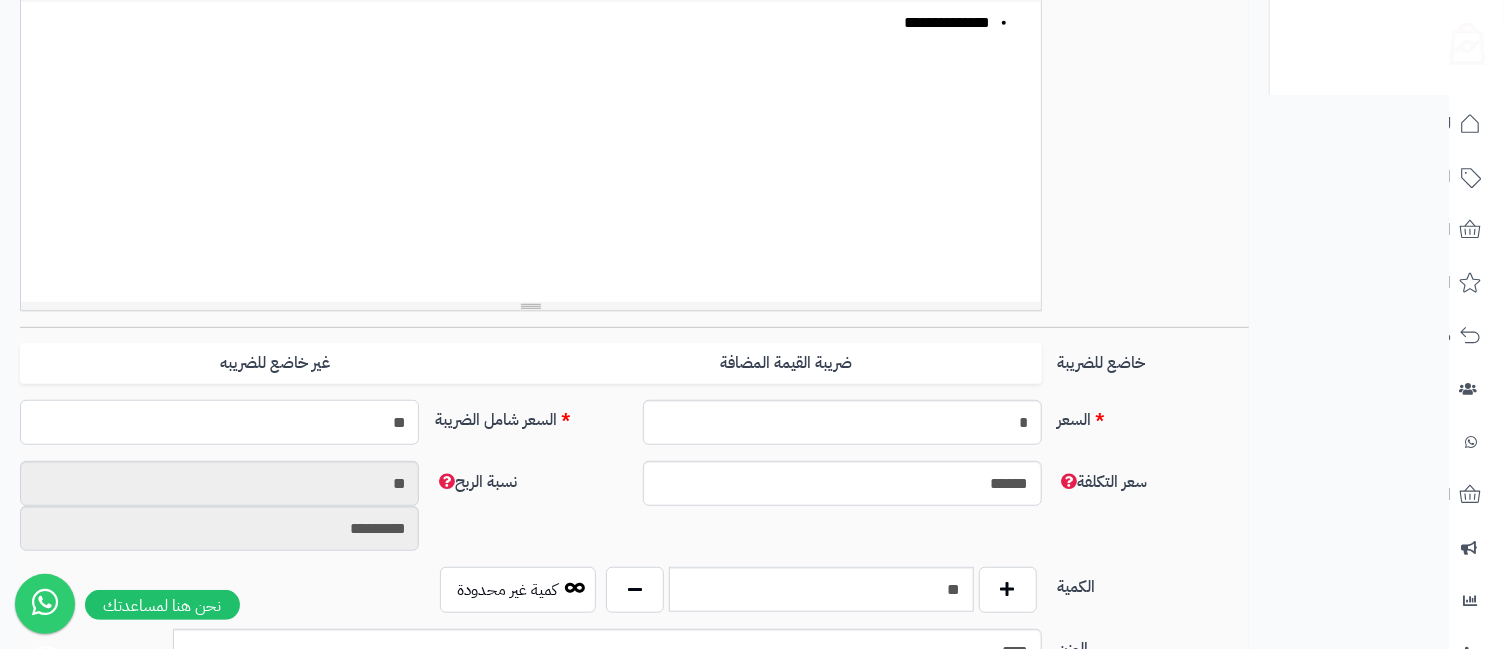 type on "**********" 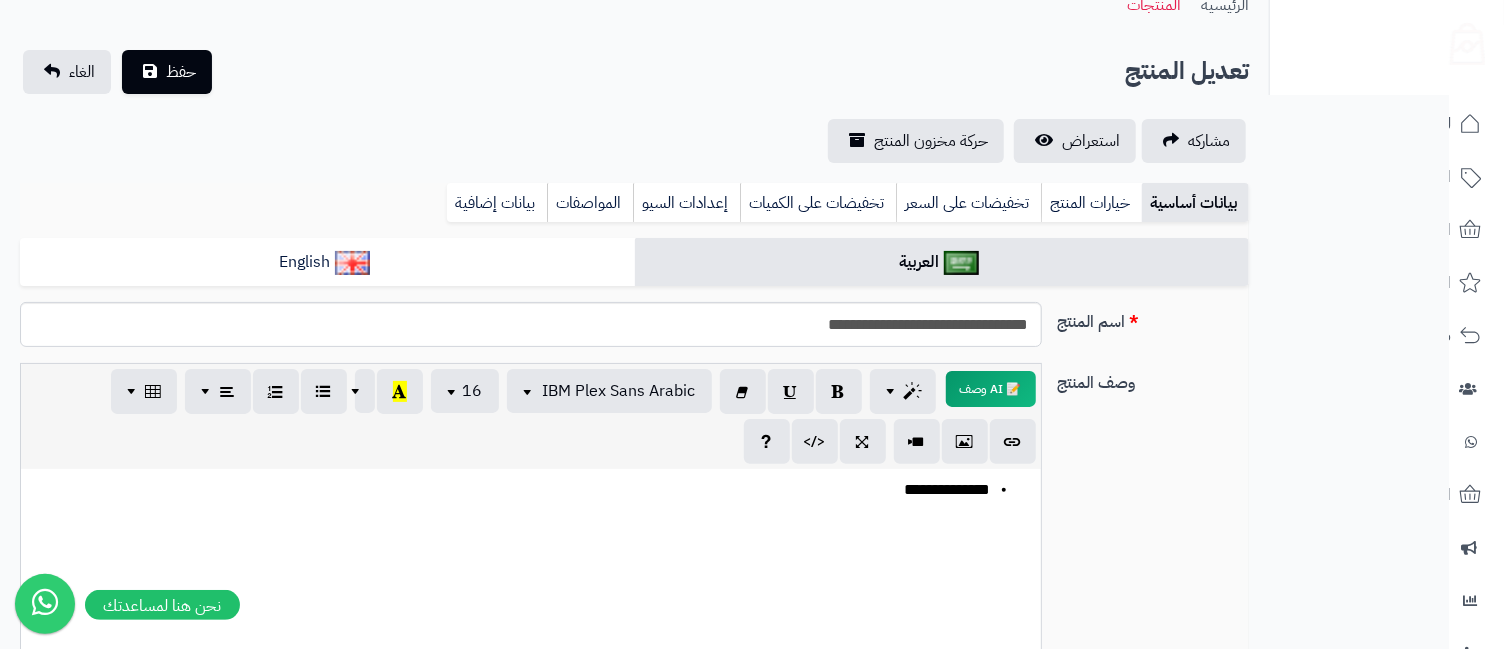 scroll, scrollTop: 0, scrollLeft: 0, axis: both 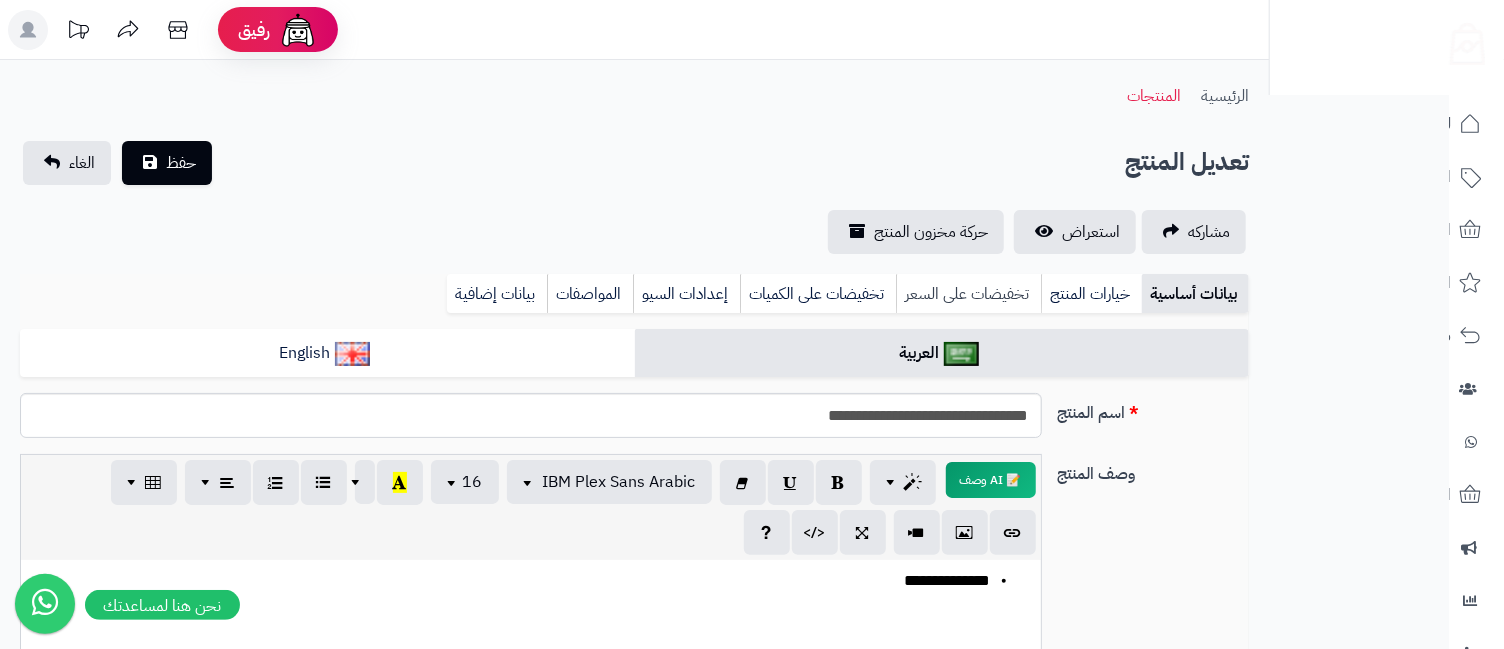 type on "**" 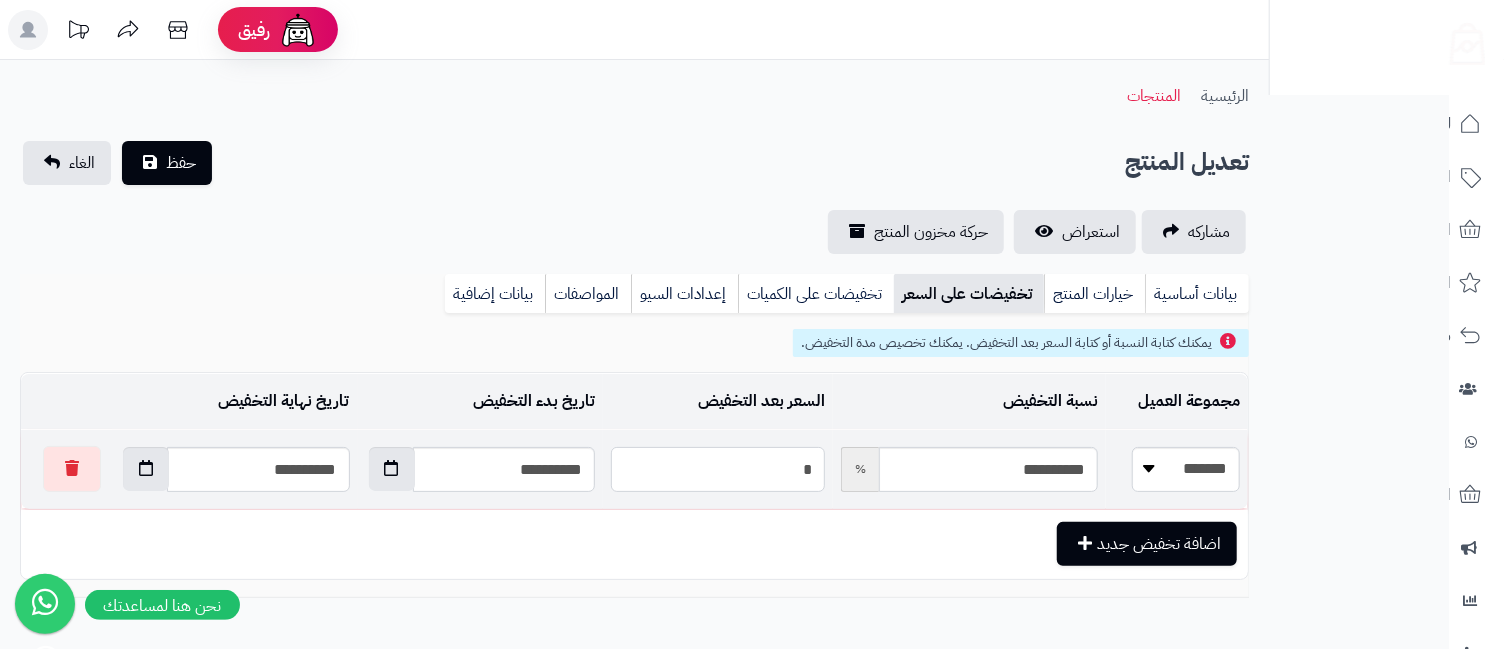 click on "*" at bounding box center (718, 469) 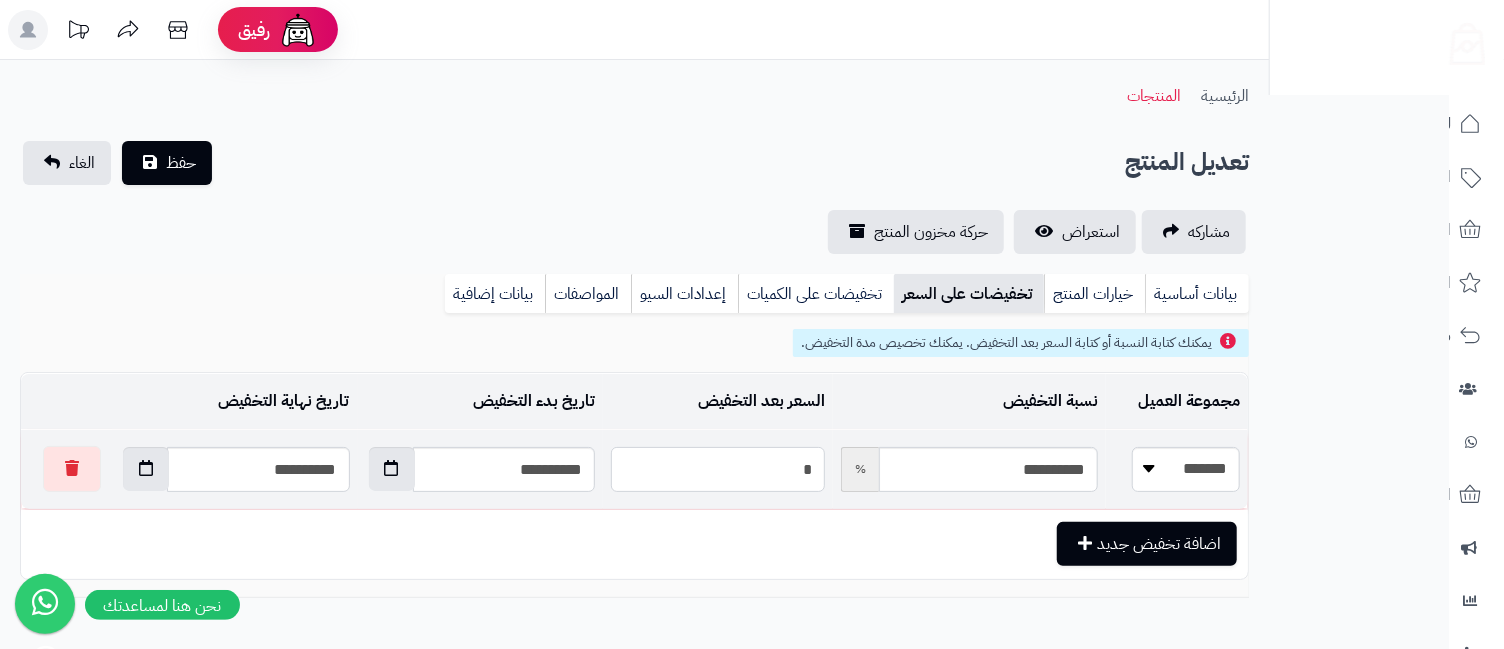 paste on "**********" 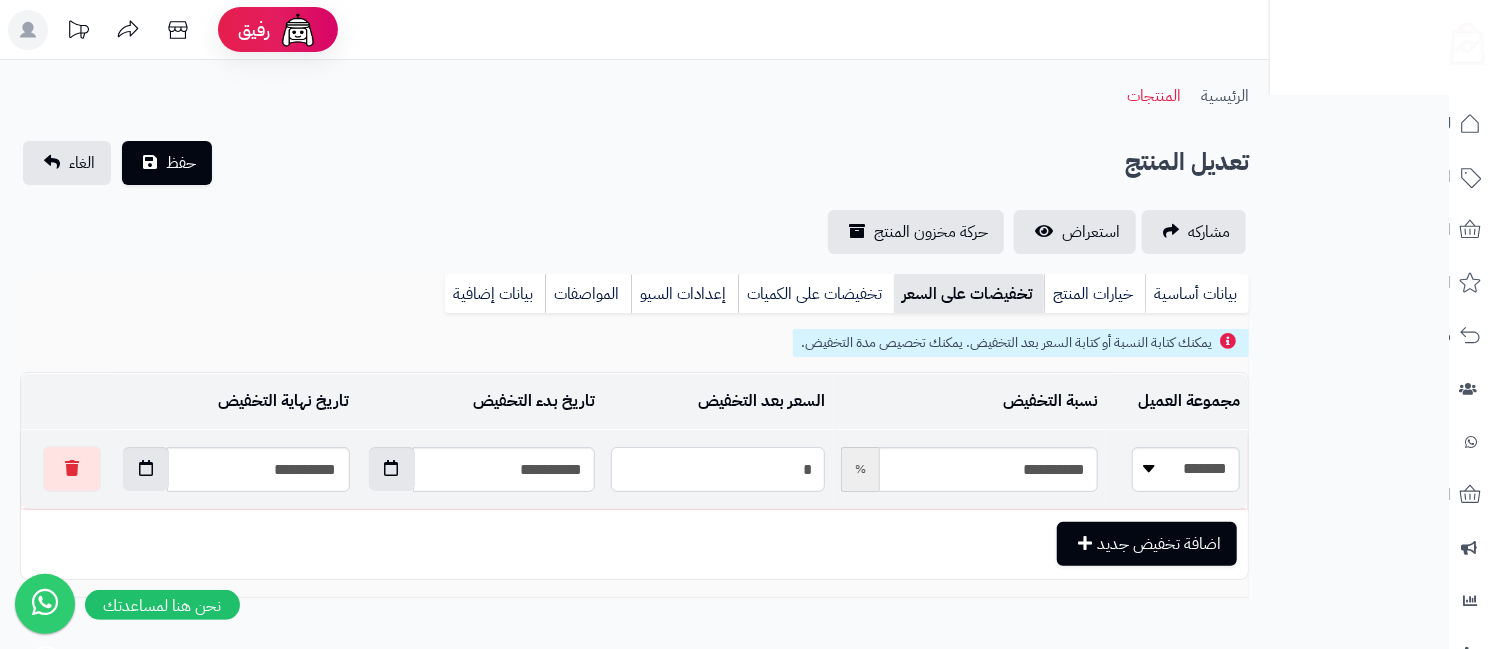 type on "**********" 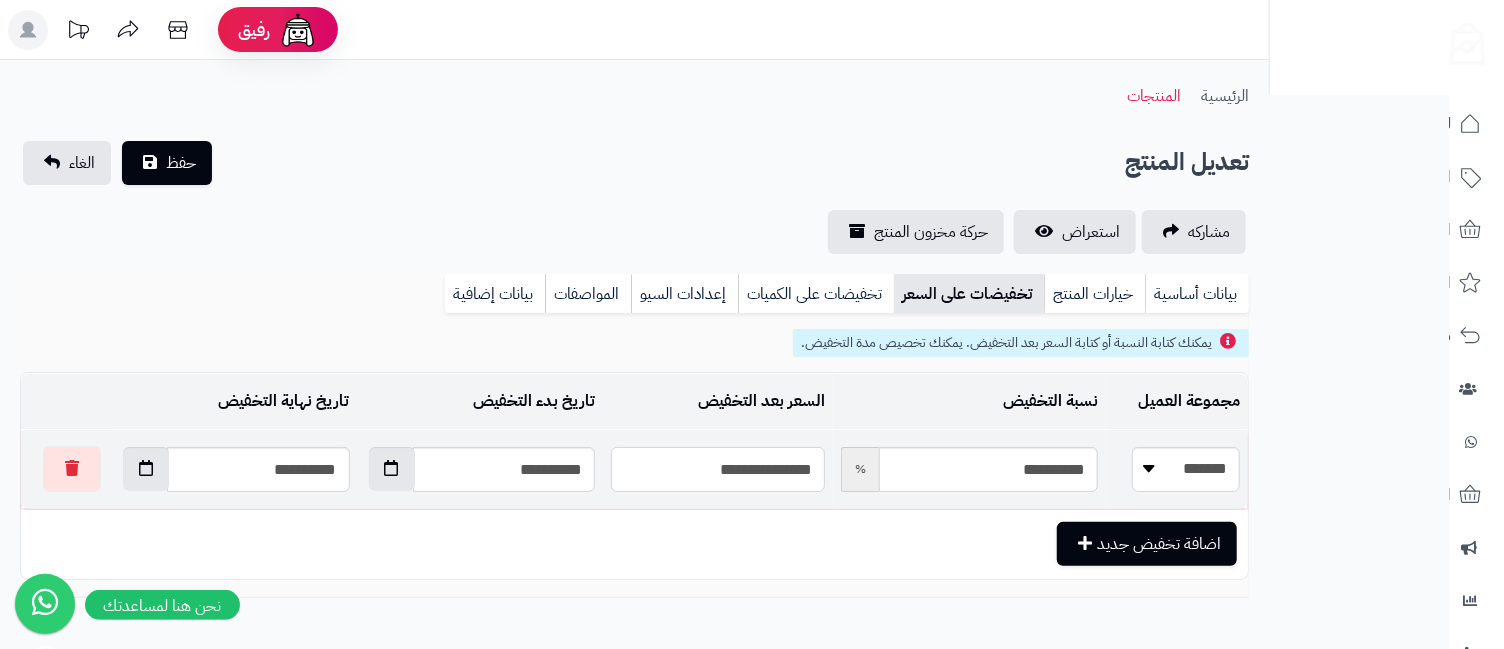 type on "*****" 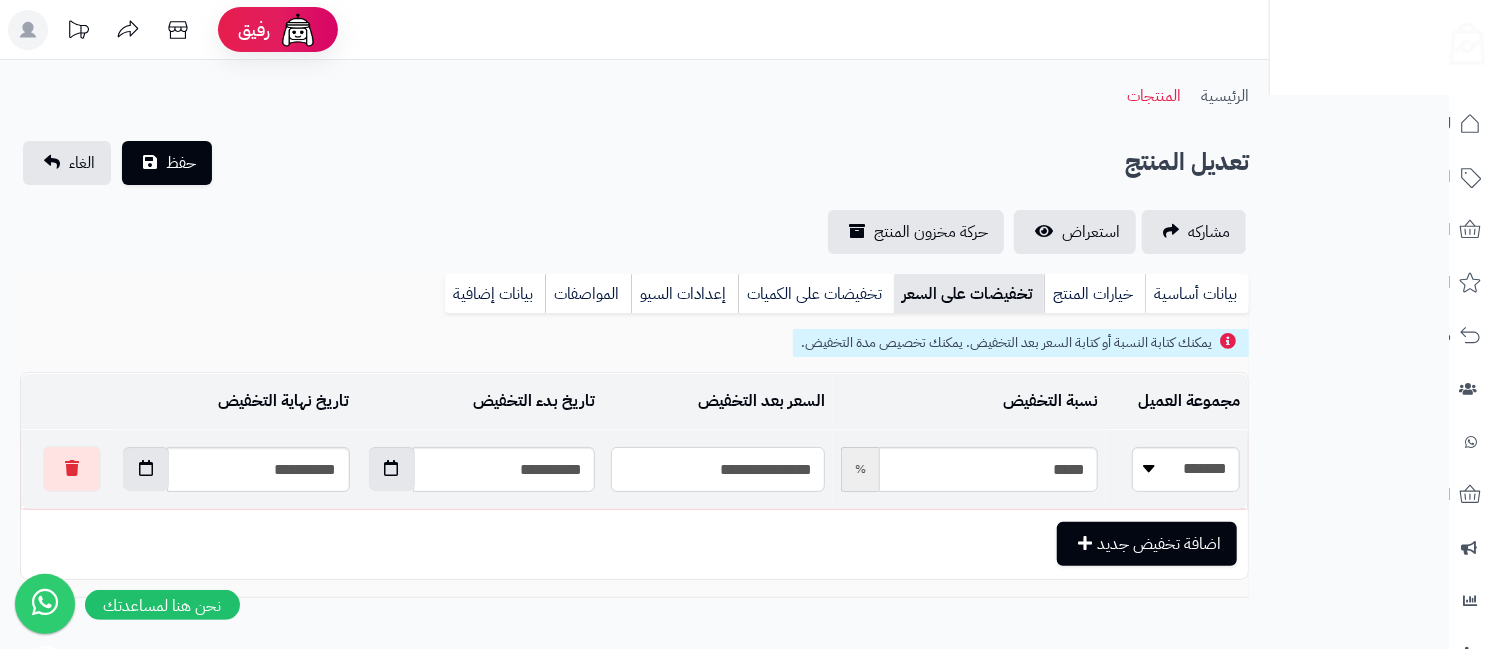 type on "**********" 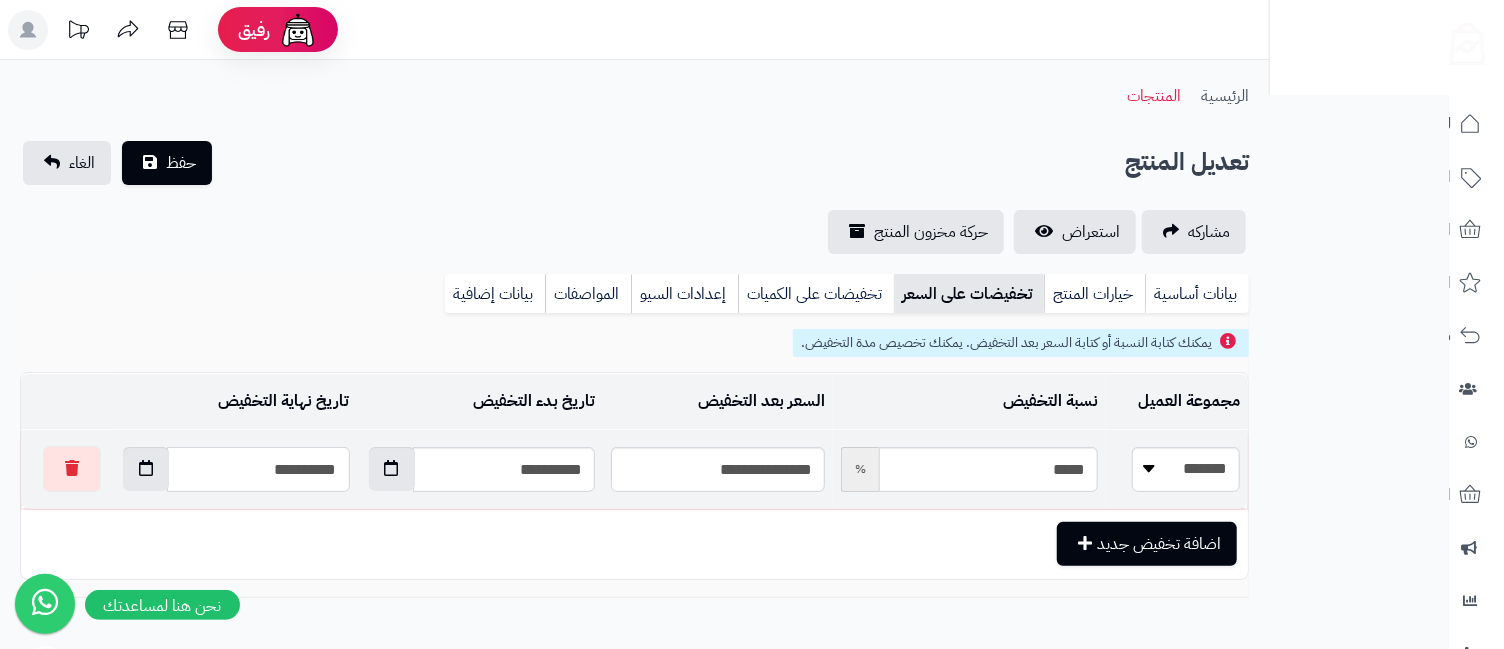 click on "**********" at bounding box center (258, 469) 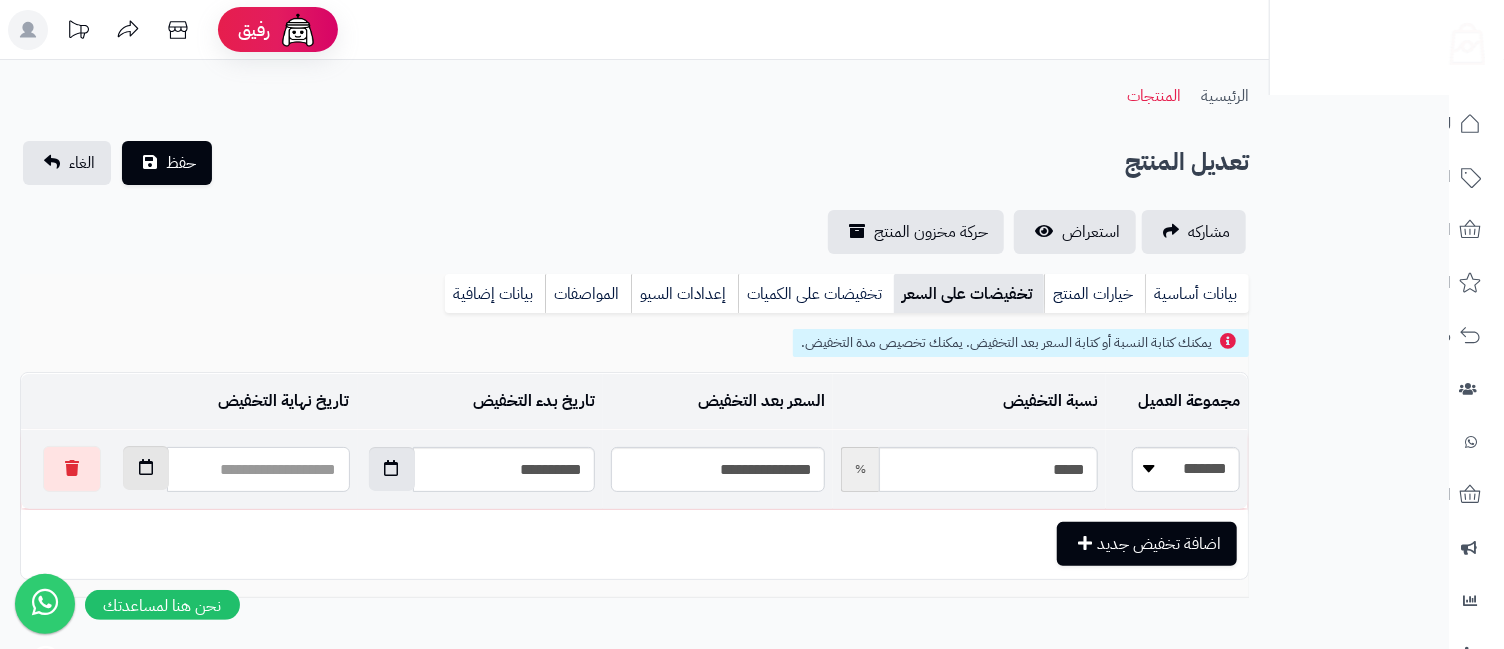 click at bounding box center [146, 468] 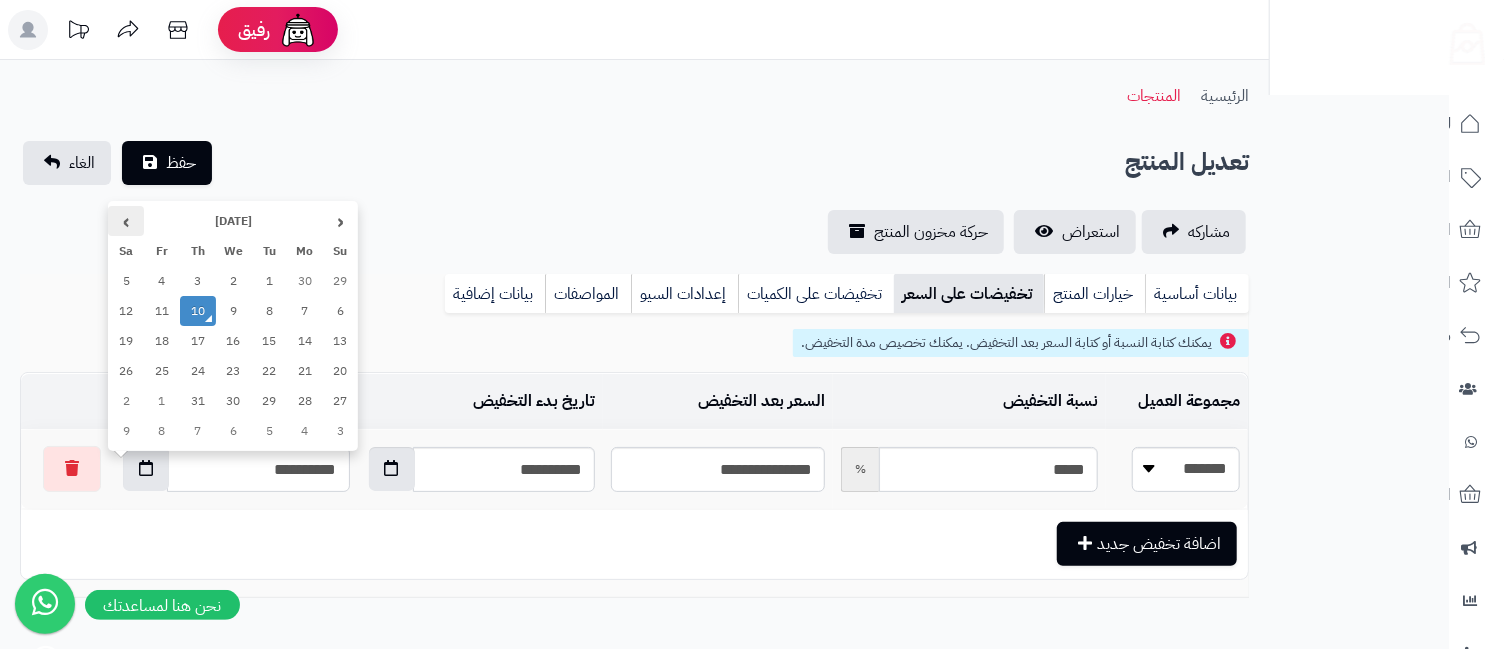 click on "›" at bounding box center (126, 221) 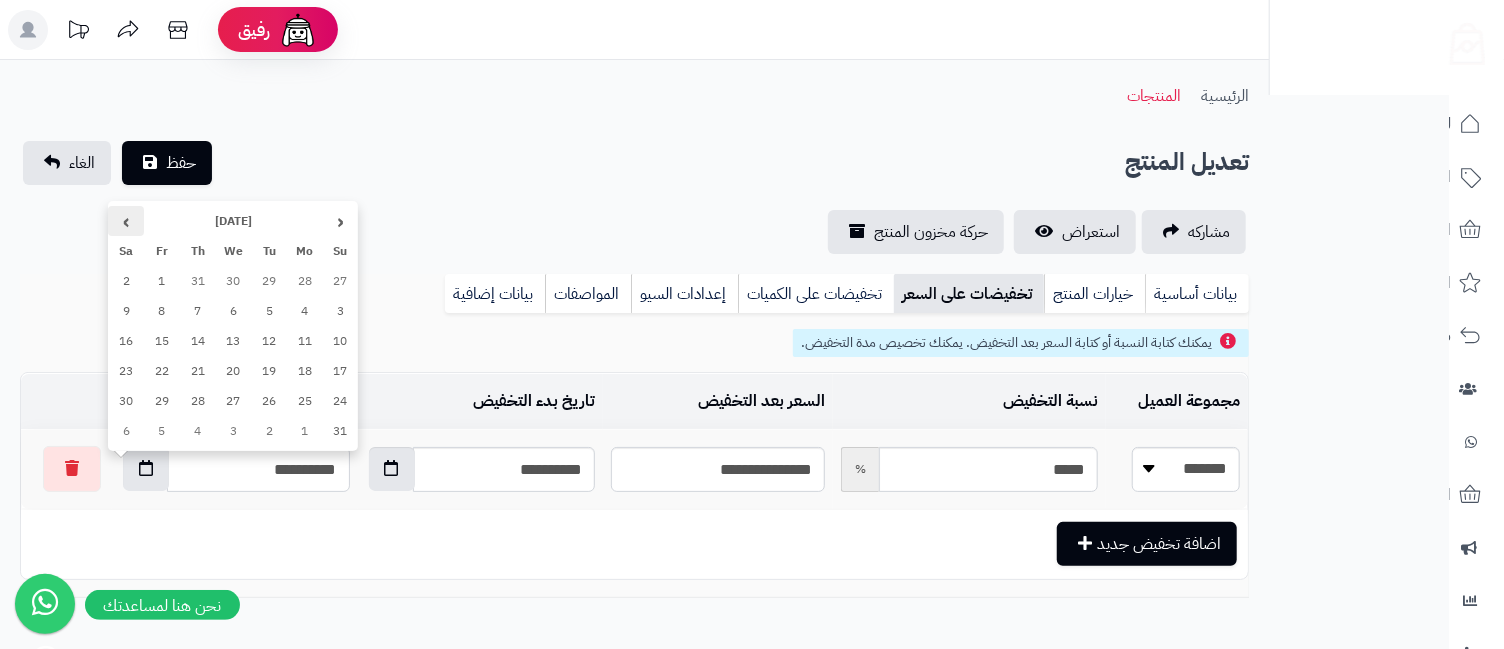 click on "›" at bounding box center (126, 221) 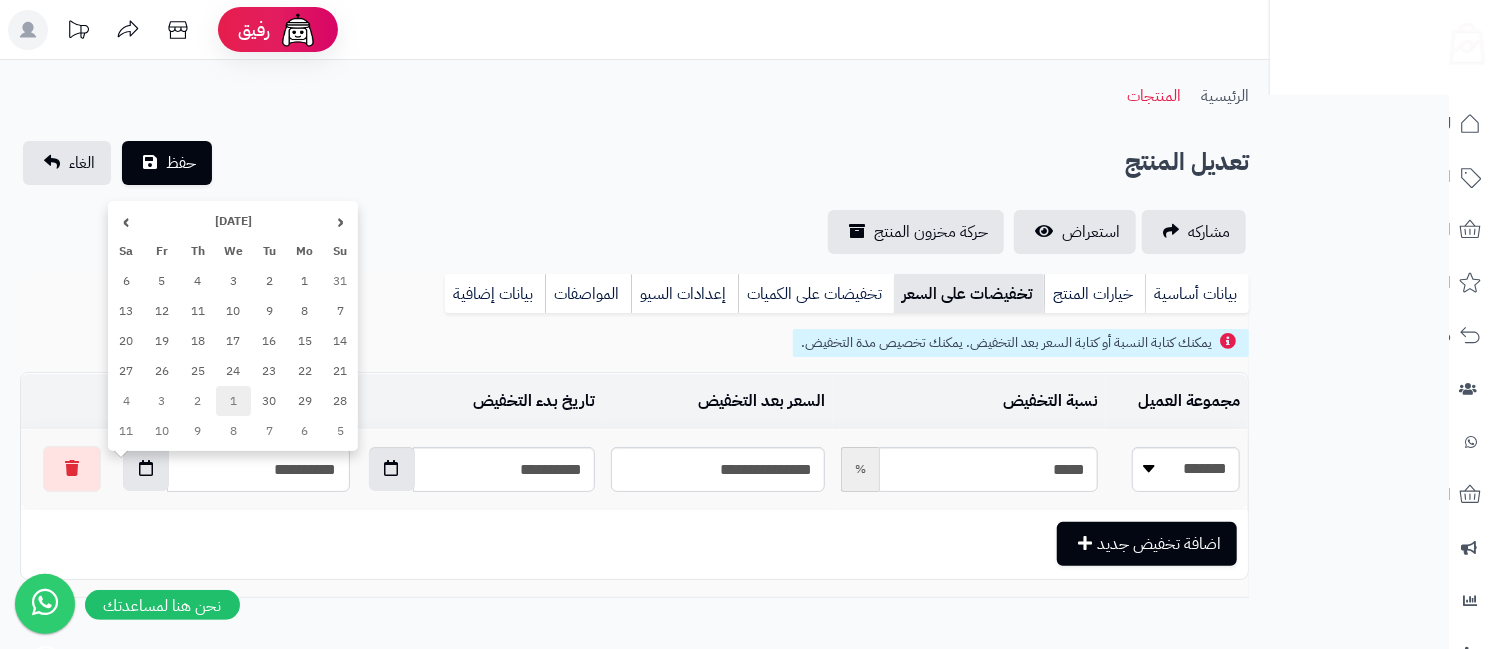 click on "1" at bounding box center [234, 401] 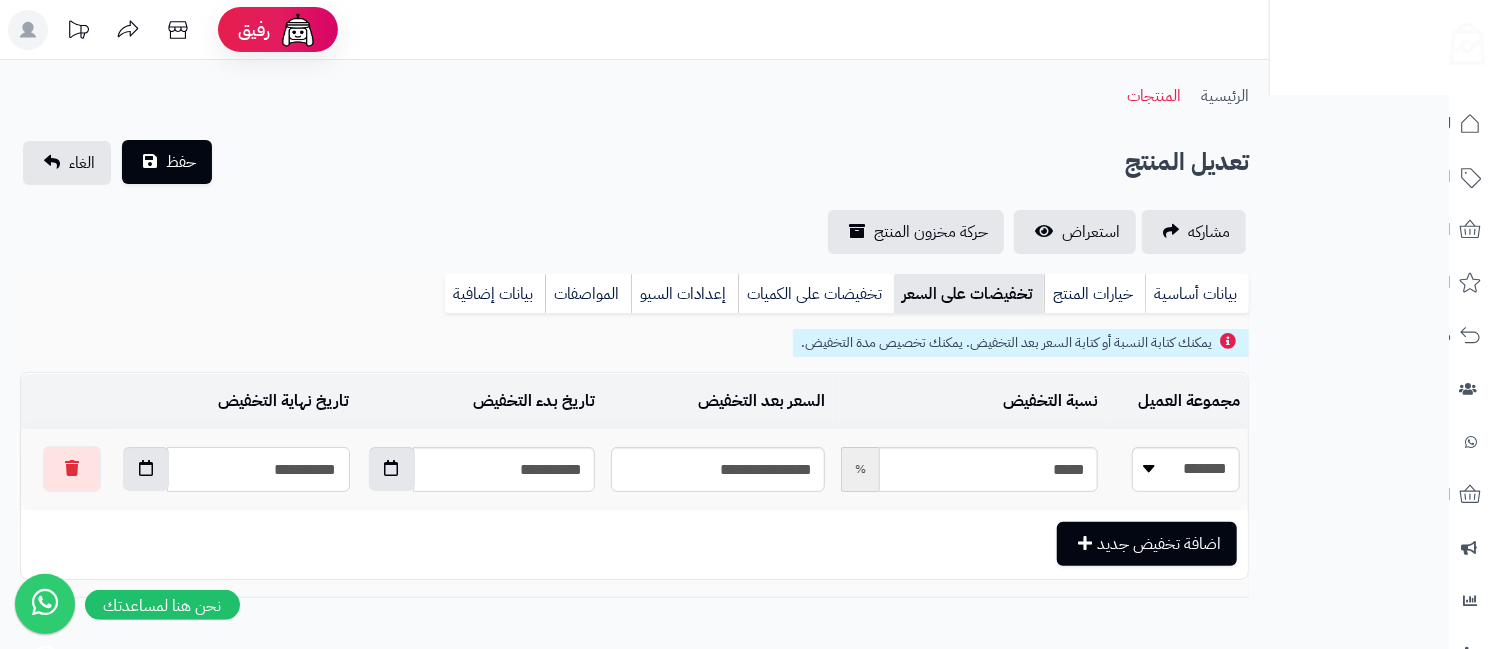 type on "**********" 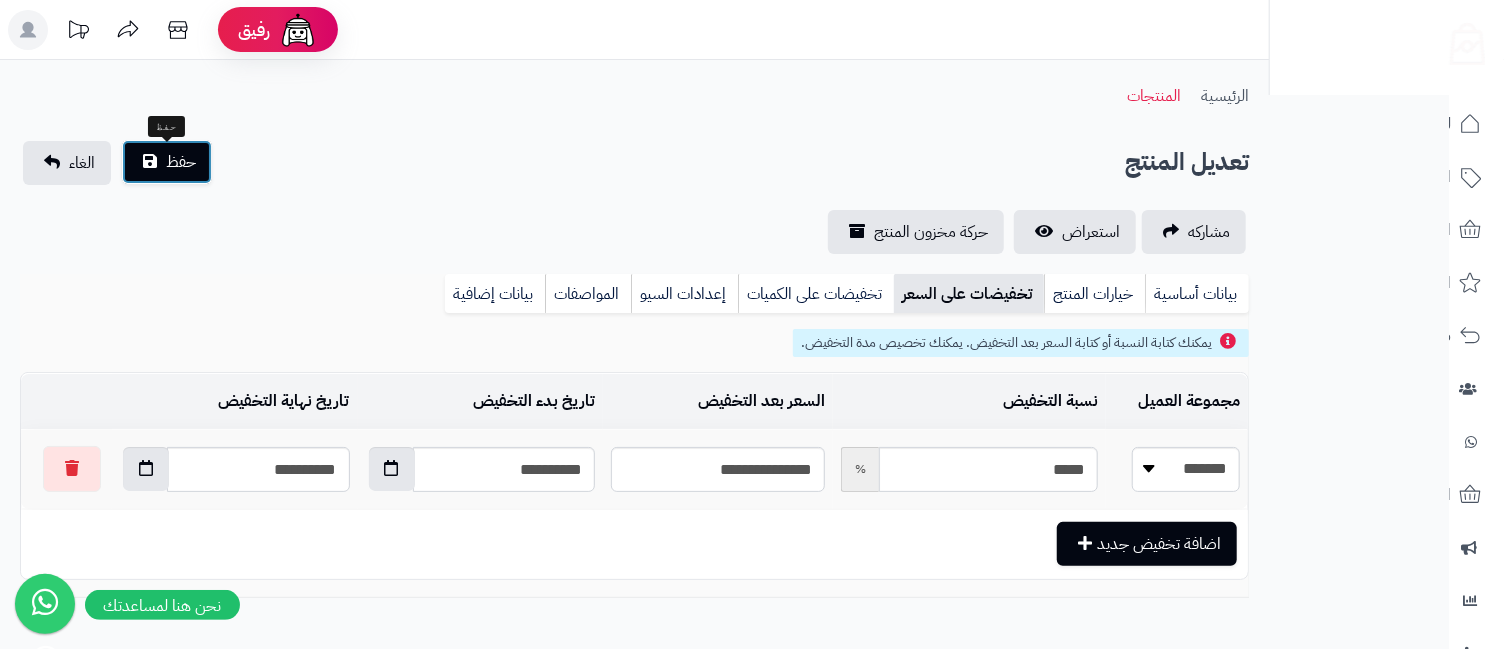 click on "حفظ" at bounding box center [181, 162] 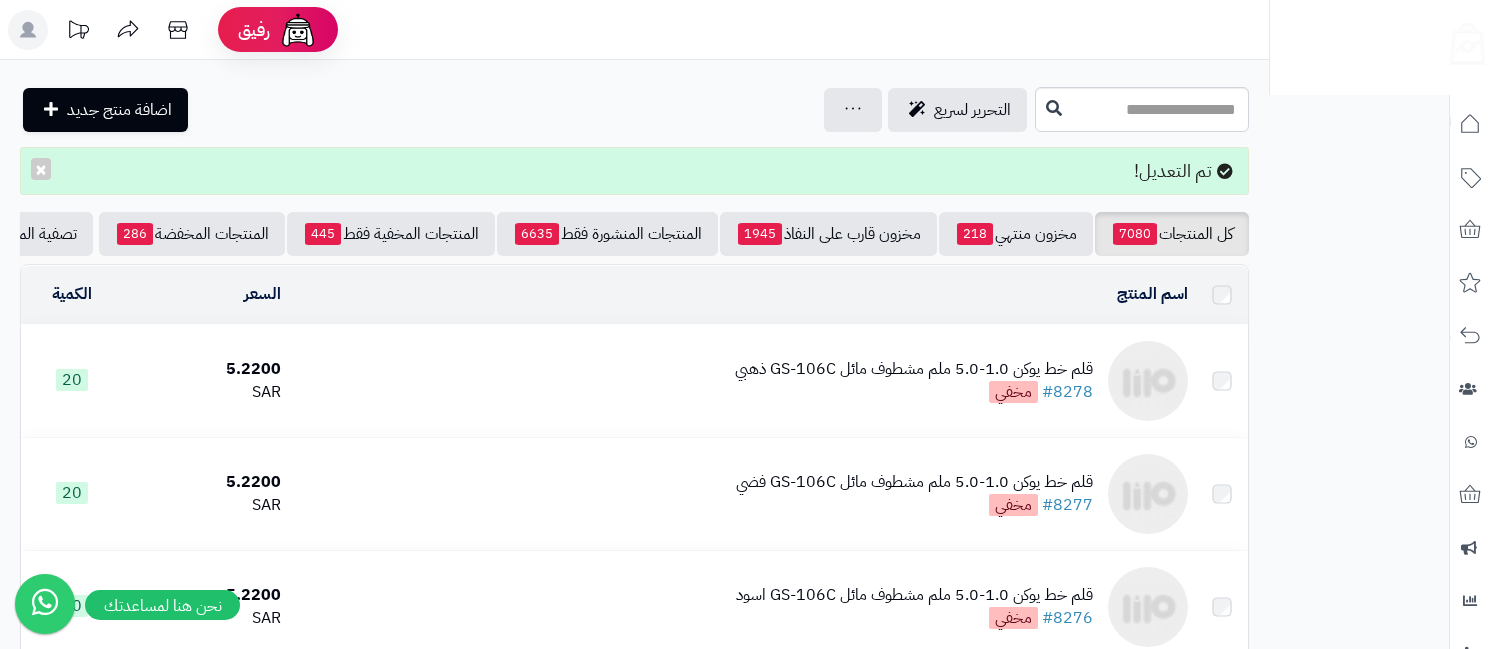 scroll, scrollTop: 0, scrollLeft: 0, axis: both 